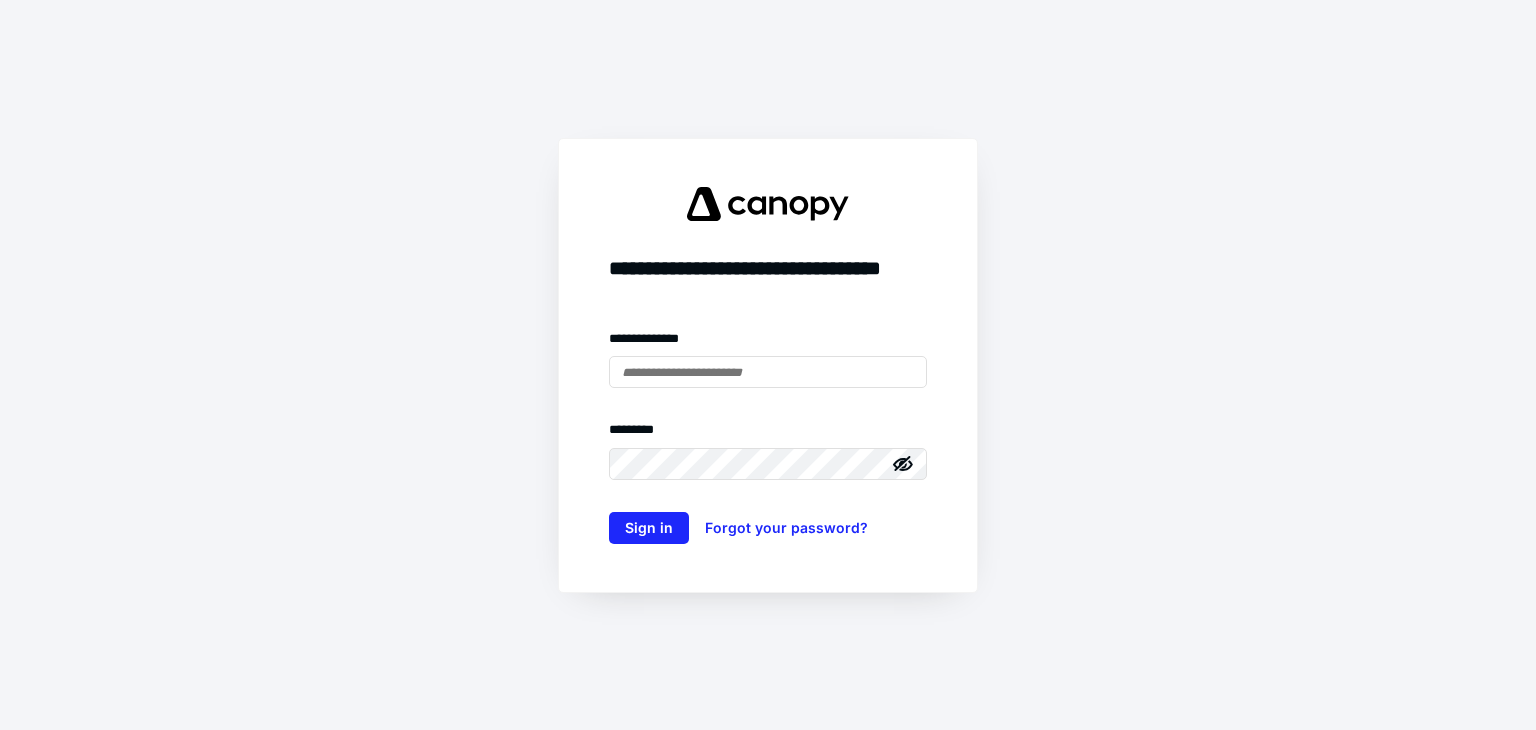 scroll, scrollTop: 0, scrollLeft: 0, axis: both 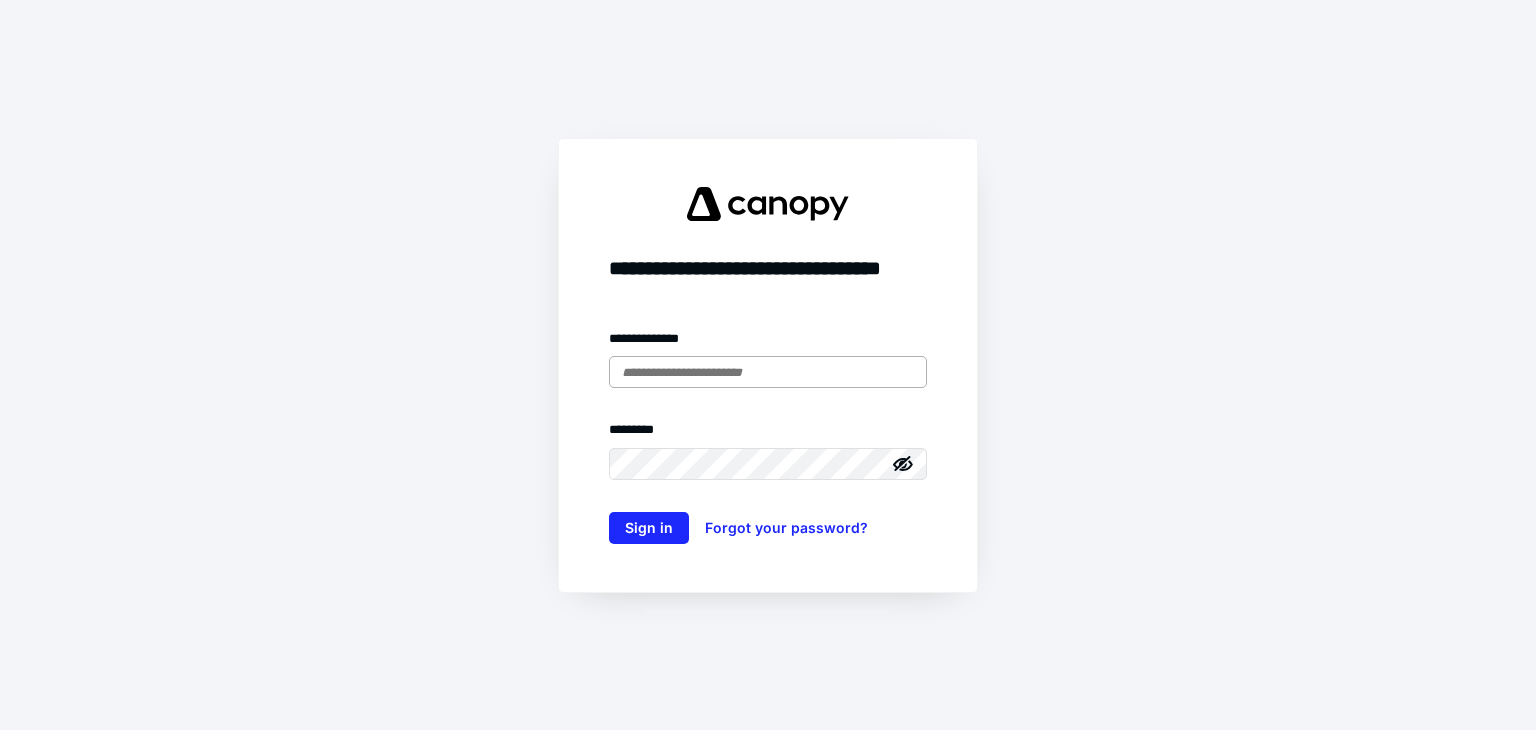 click at bounding box center [768, 372] 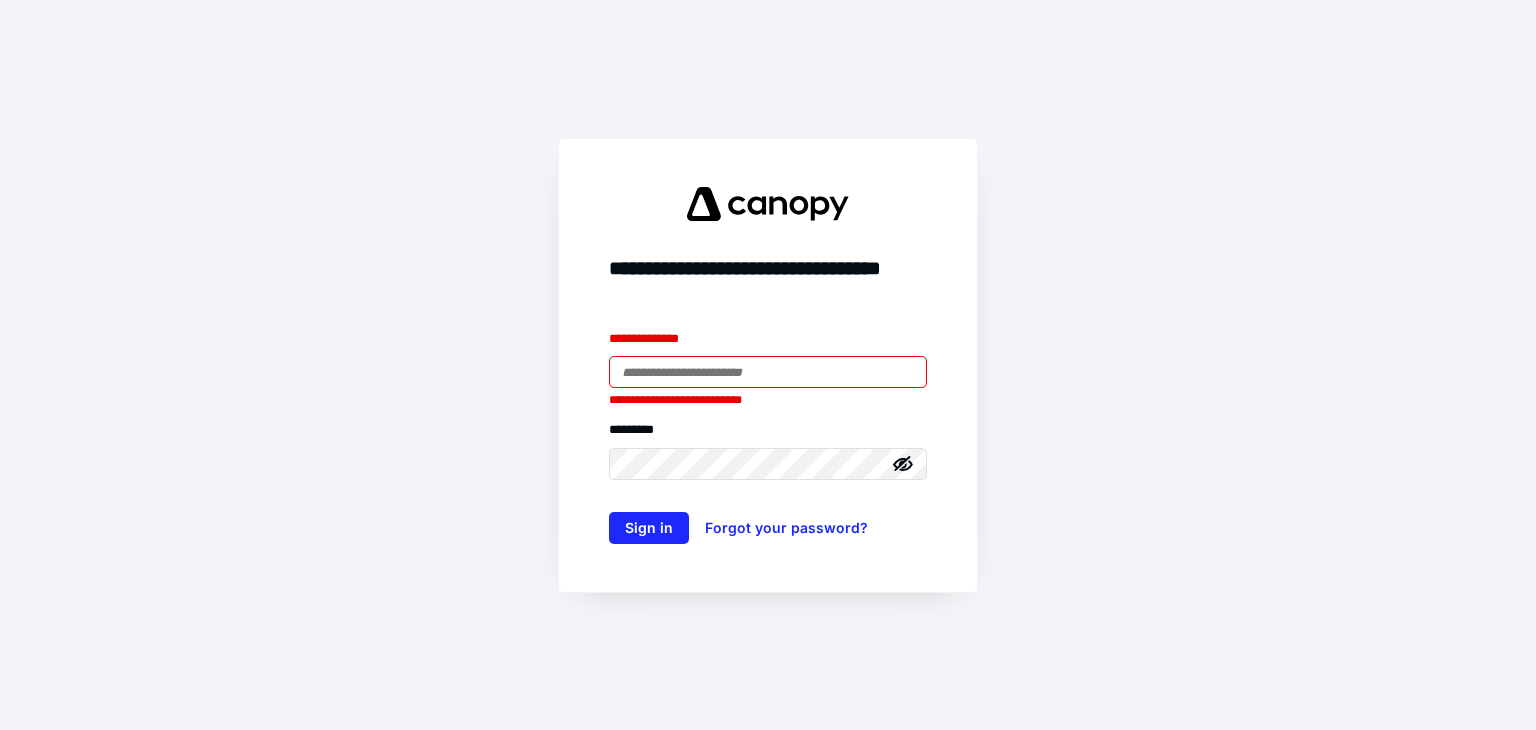 type on "**********" 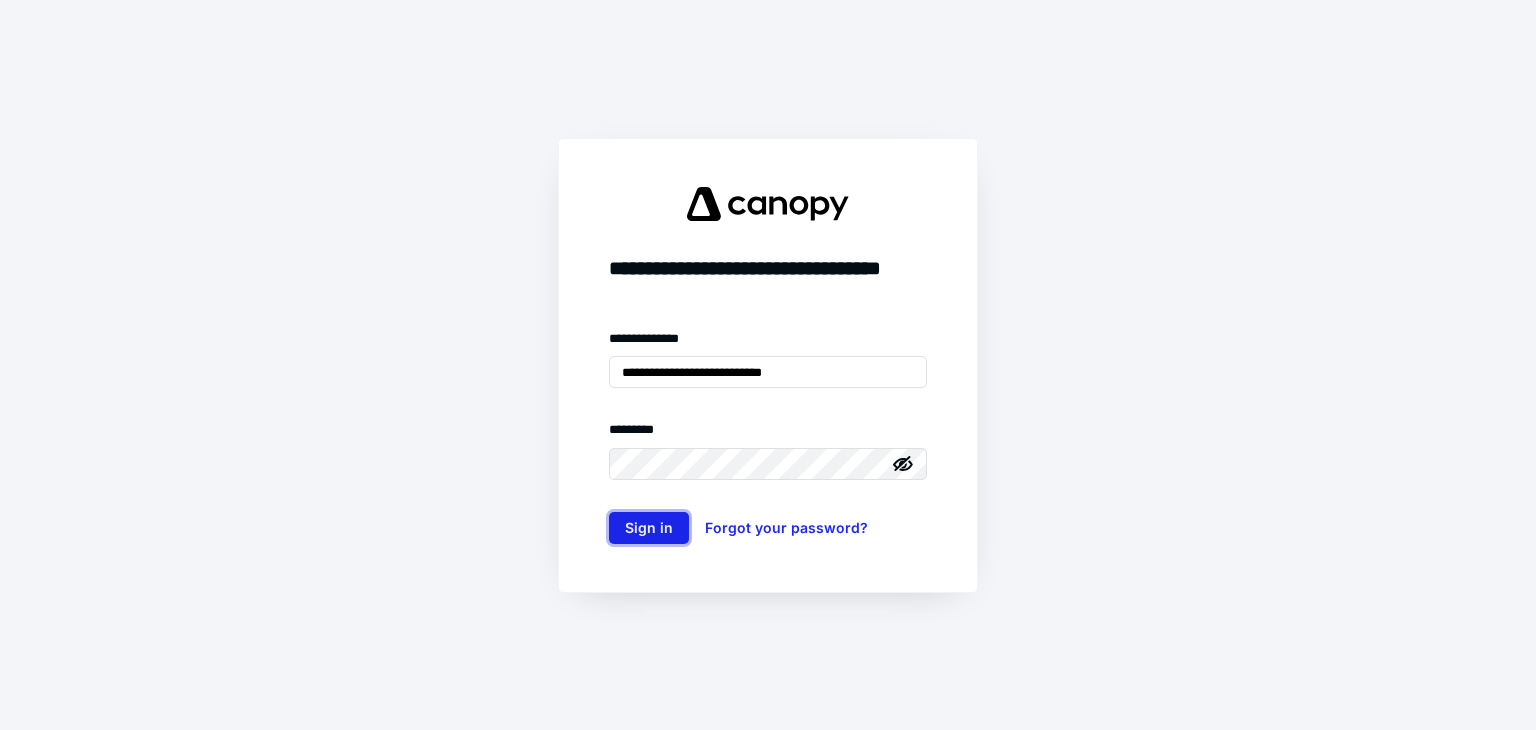 click on "Sign in" at bounding box center [649, 528] 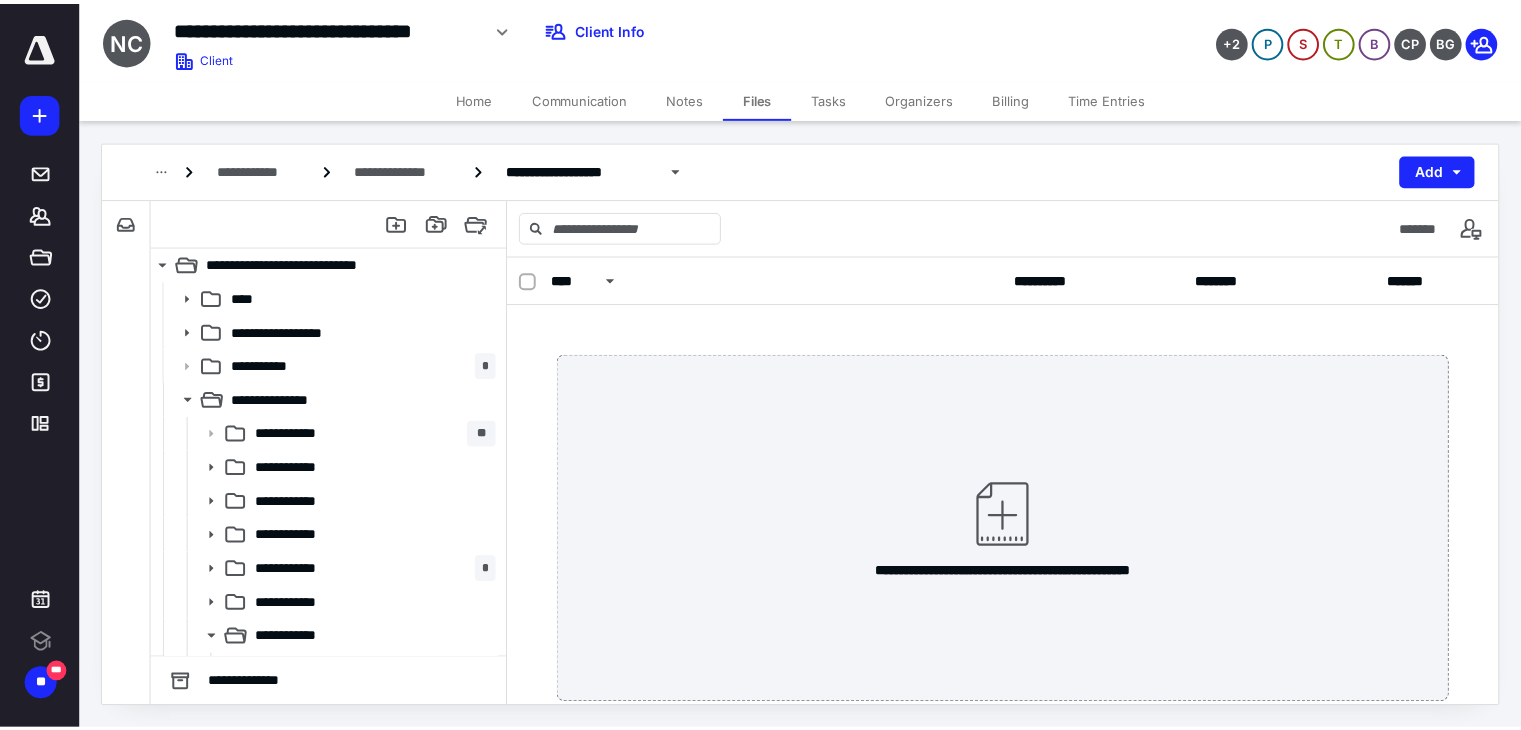 scroll, scrollTop: 0, scrollLeft: 0, axis: both 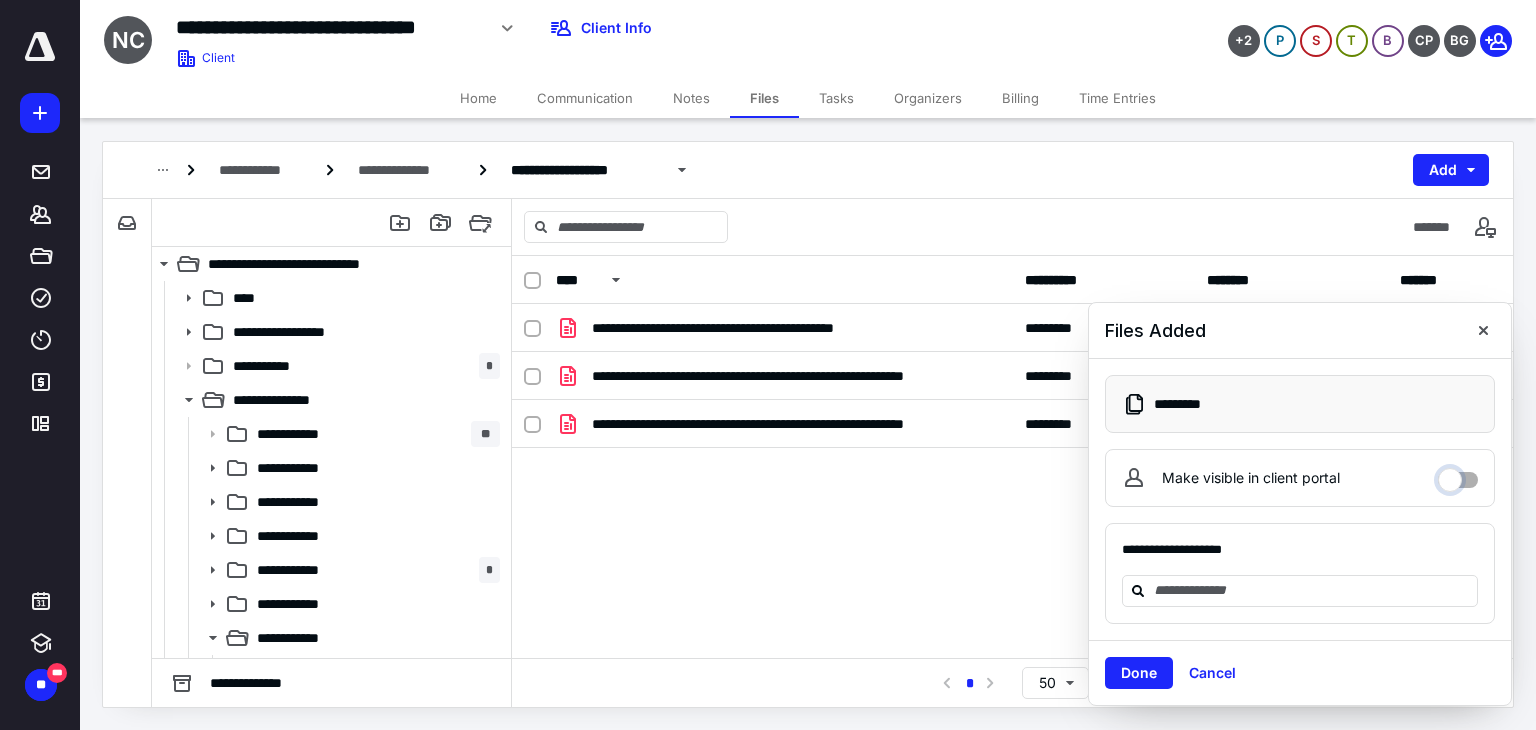 click on "Make visible in client portal" at bounding box center [1458, 475] 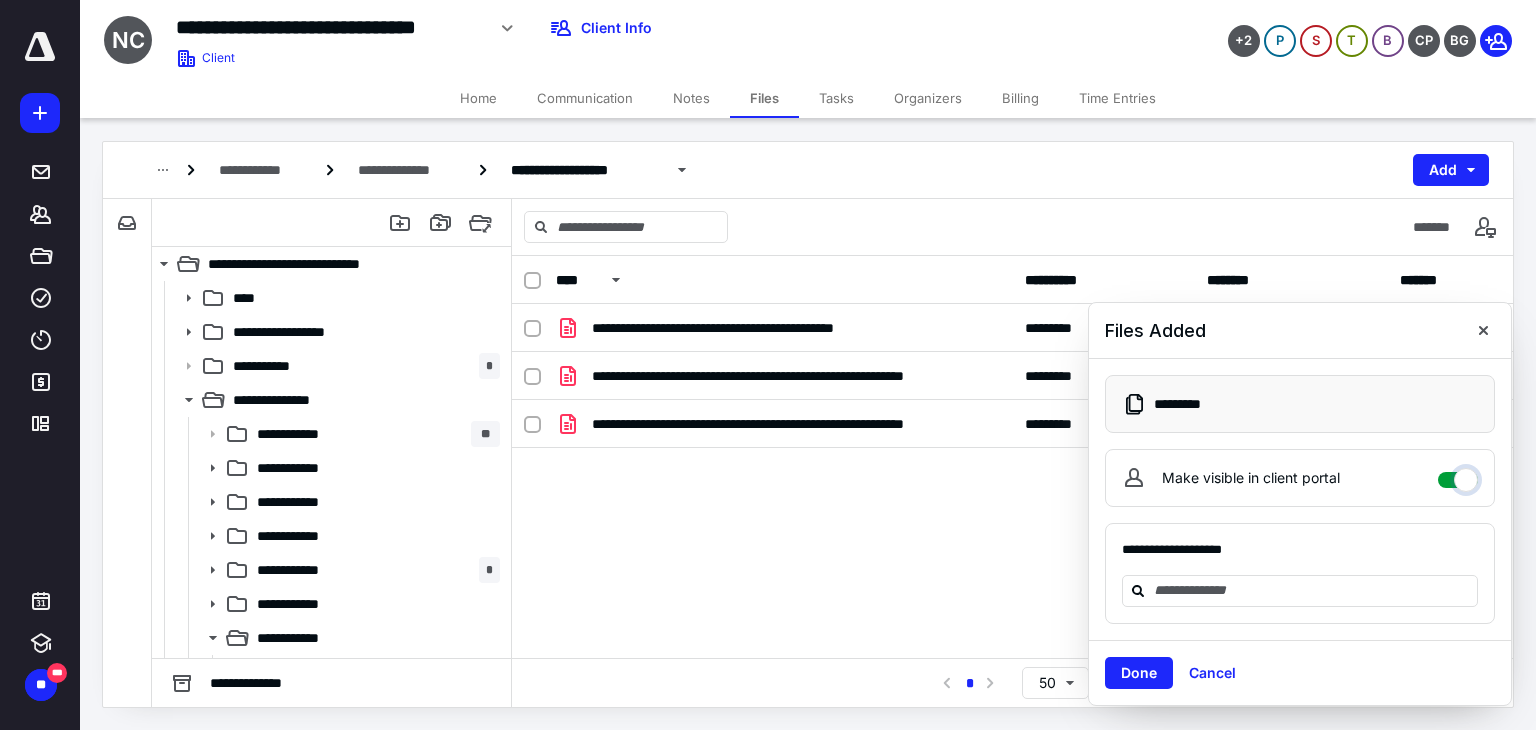 checkbox on "****" 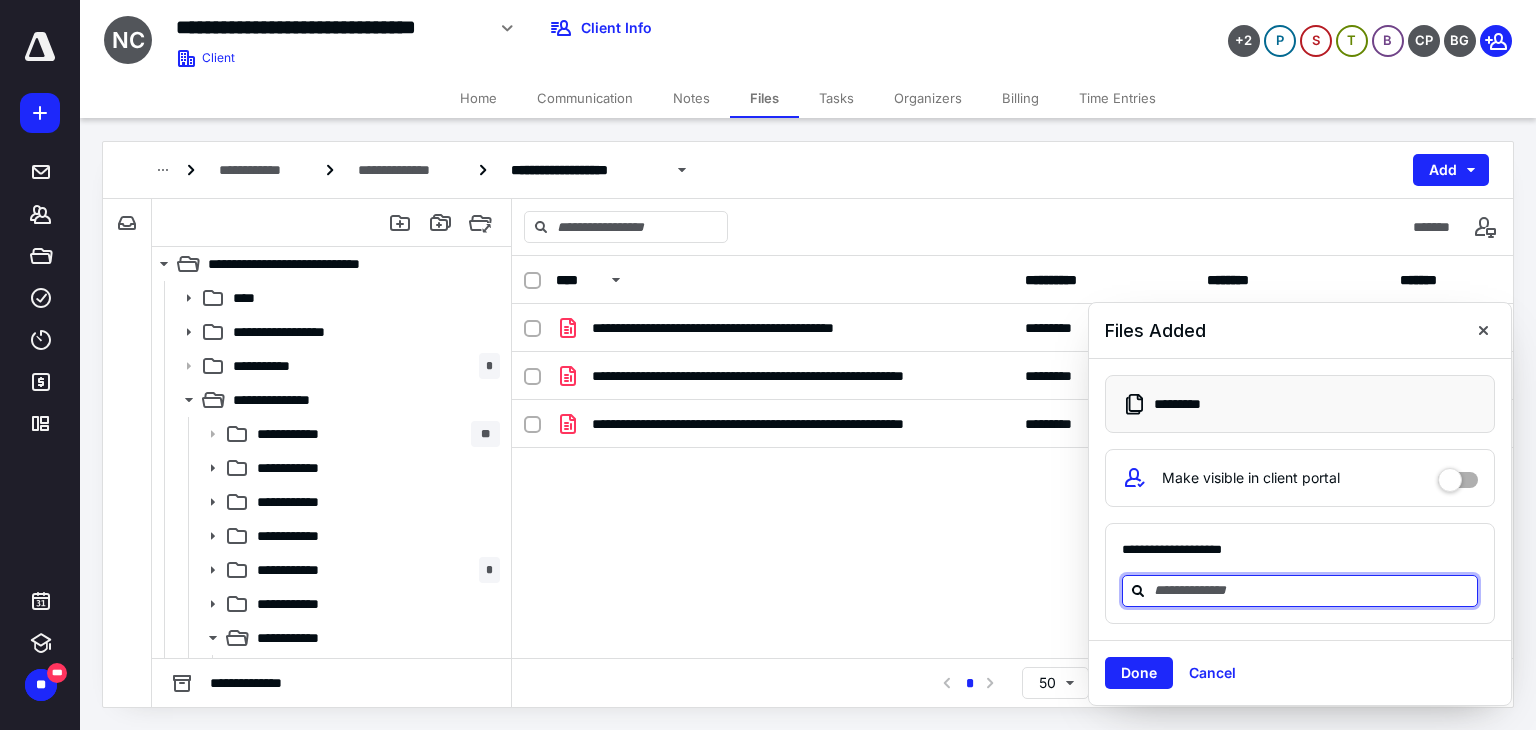click at bounding box center (1312, 590) 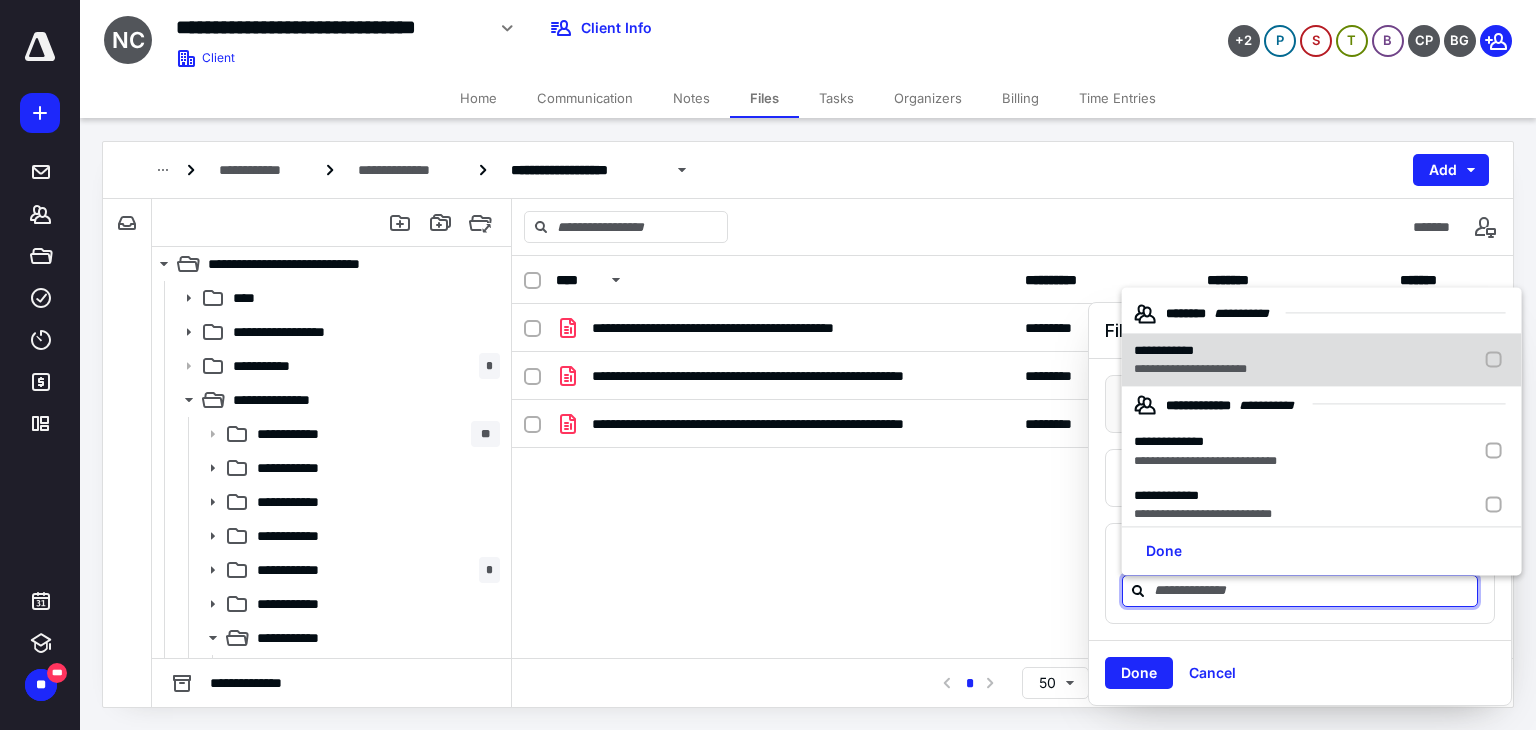 click on "**********" at bounding box center (1194, 360) 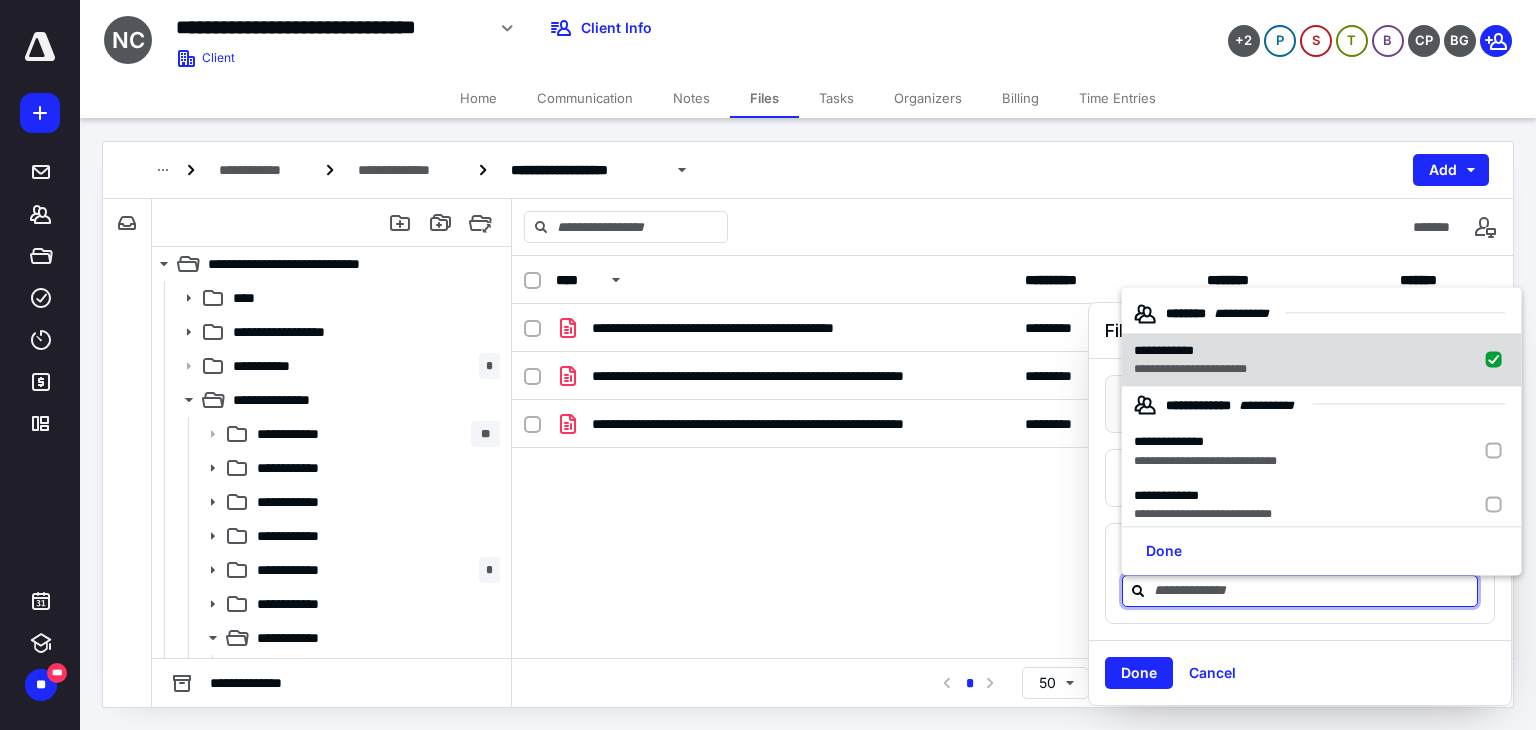 checkbox on "true" 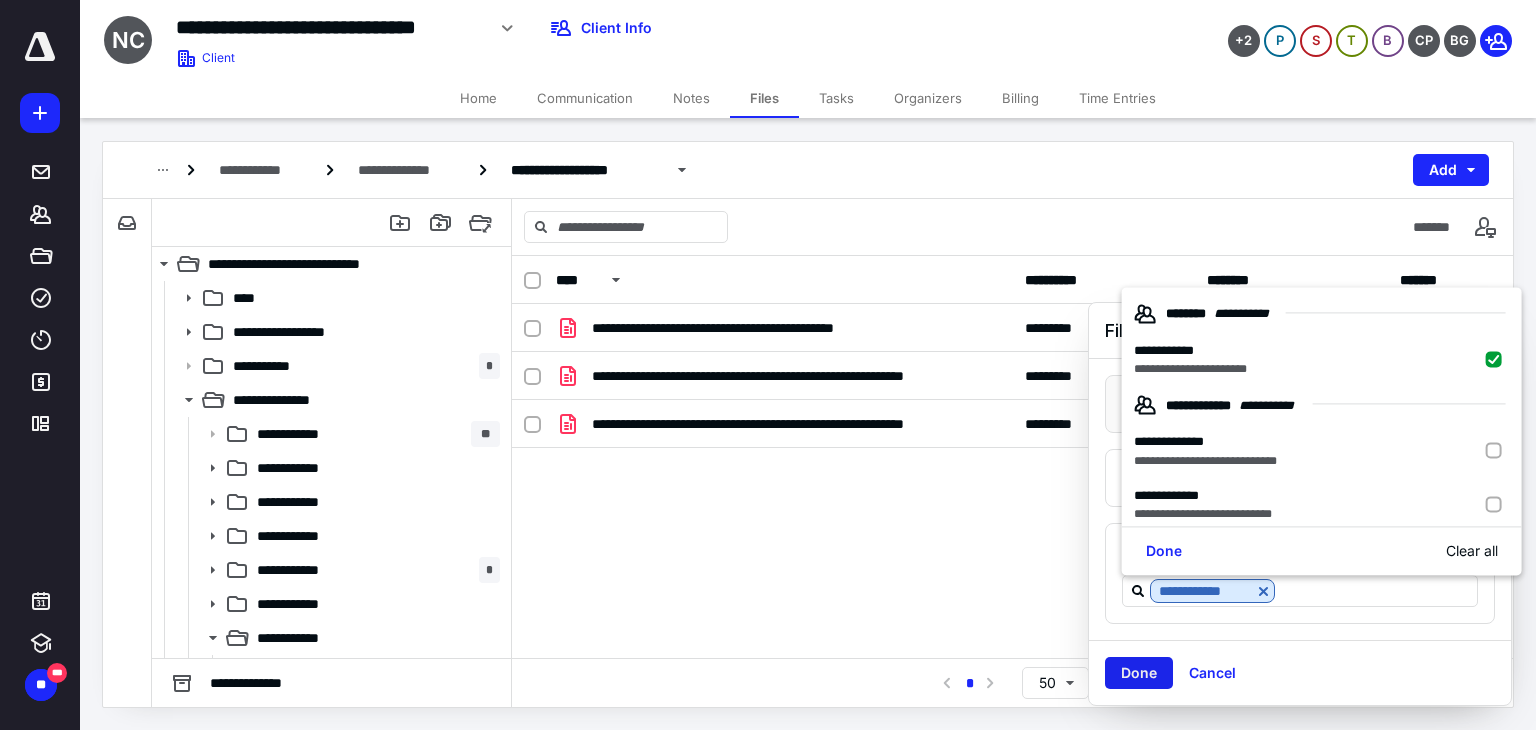 click on "Done" at bounding box center (1139, 673) 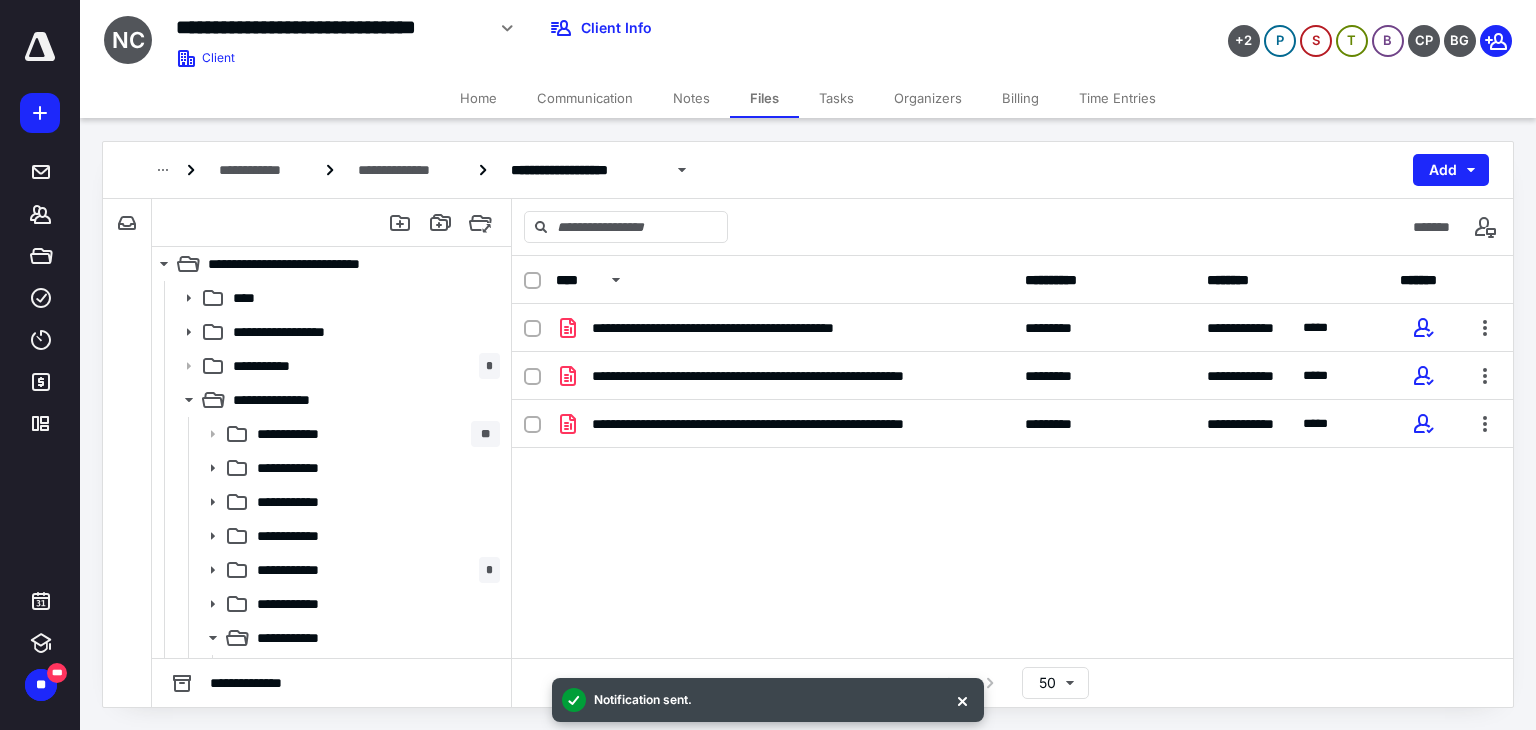 drag, startPoint x: 432, startPoint y: 87, endPoint x: 464, endPoint y: 87, distance: 32 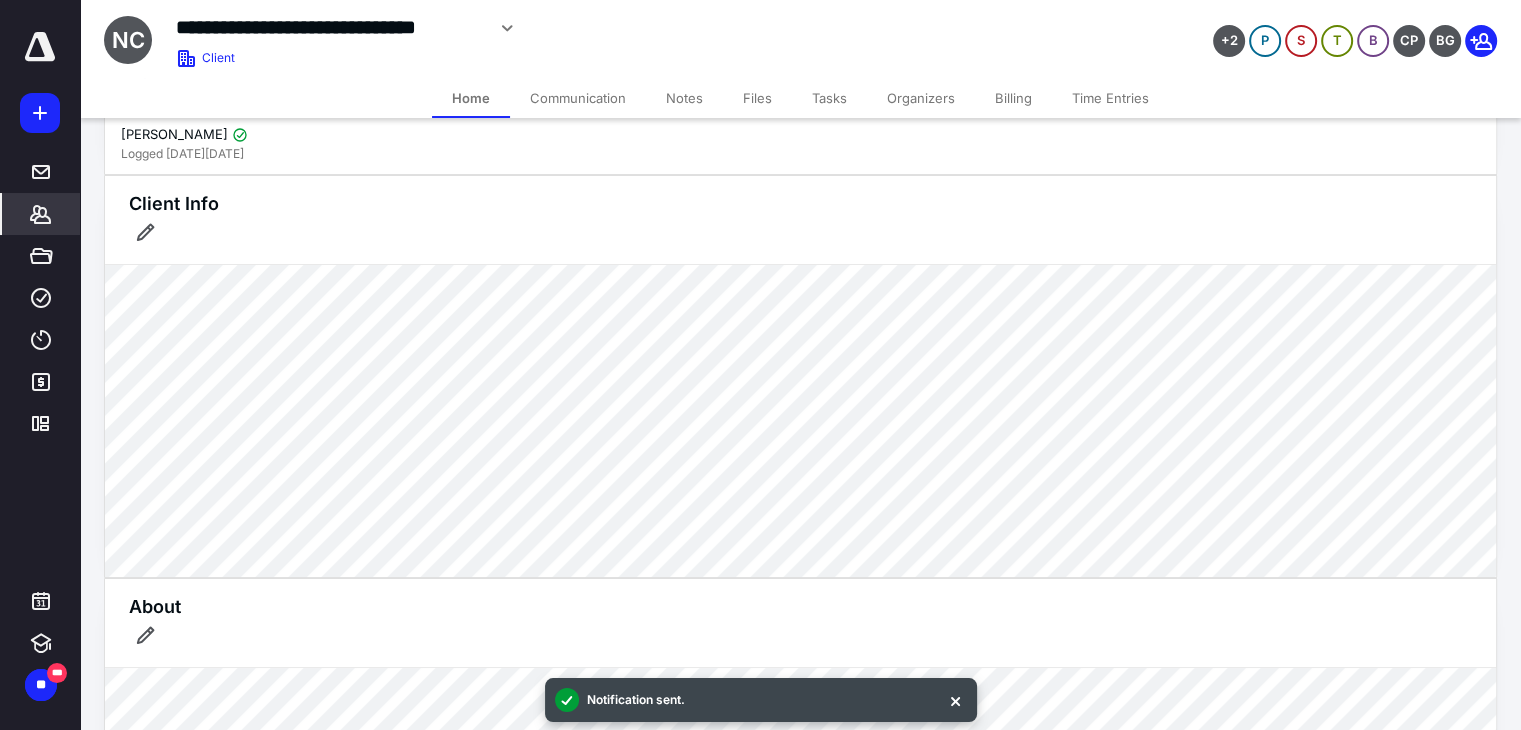 click on "Home" at bounding box center (471, 98) 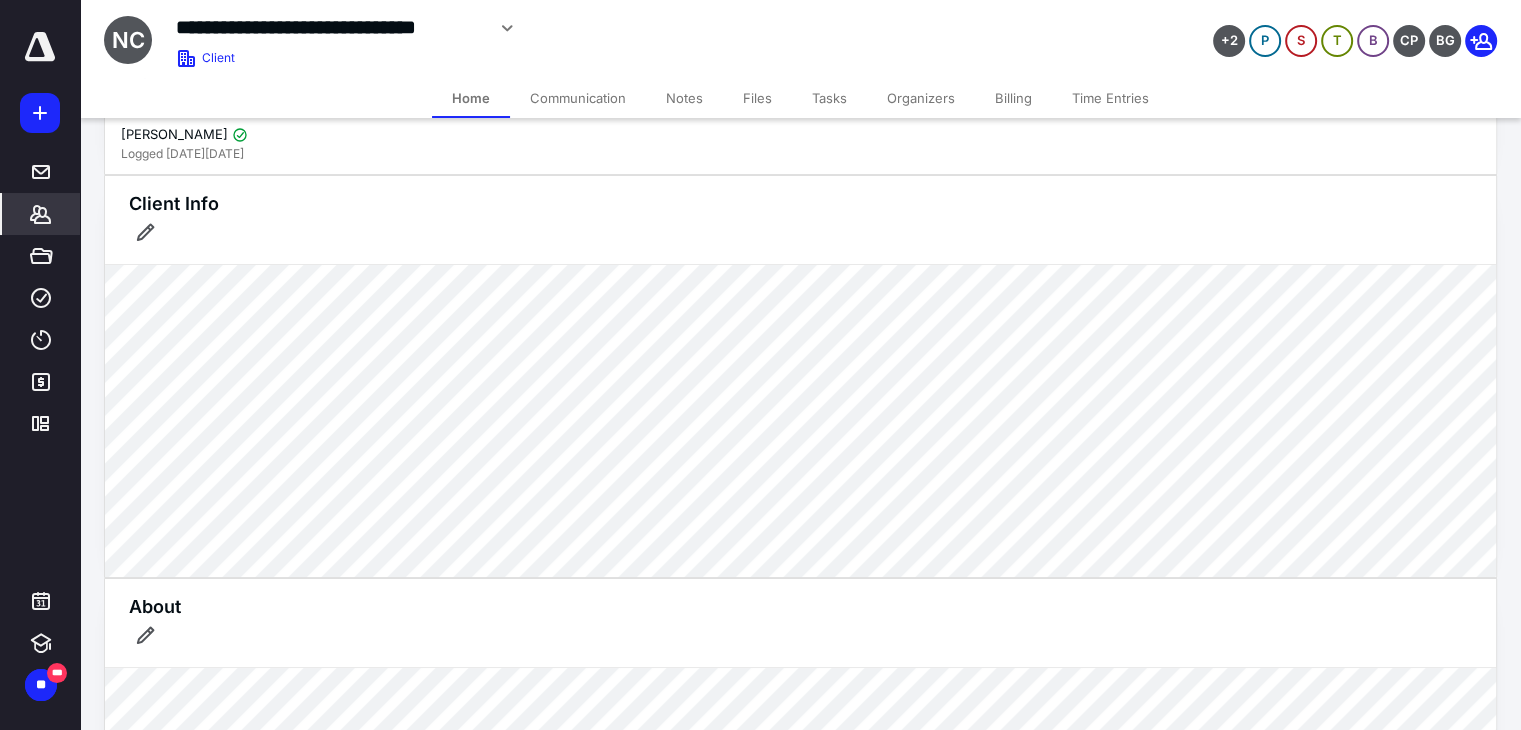 click on "Billing" at bounding box center (1013, 98) 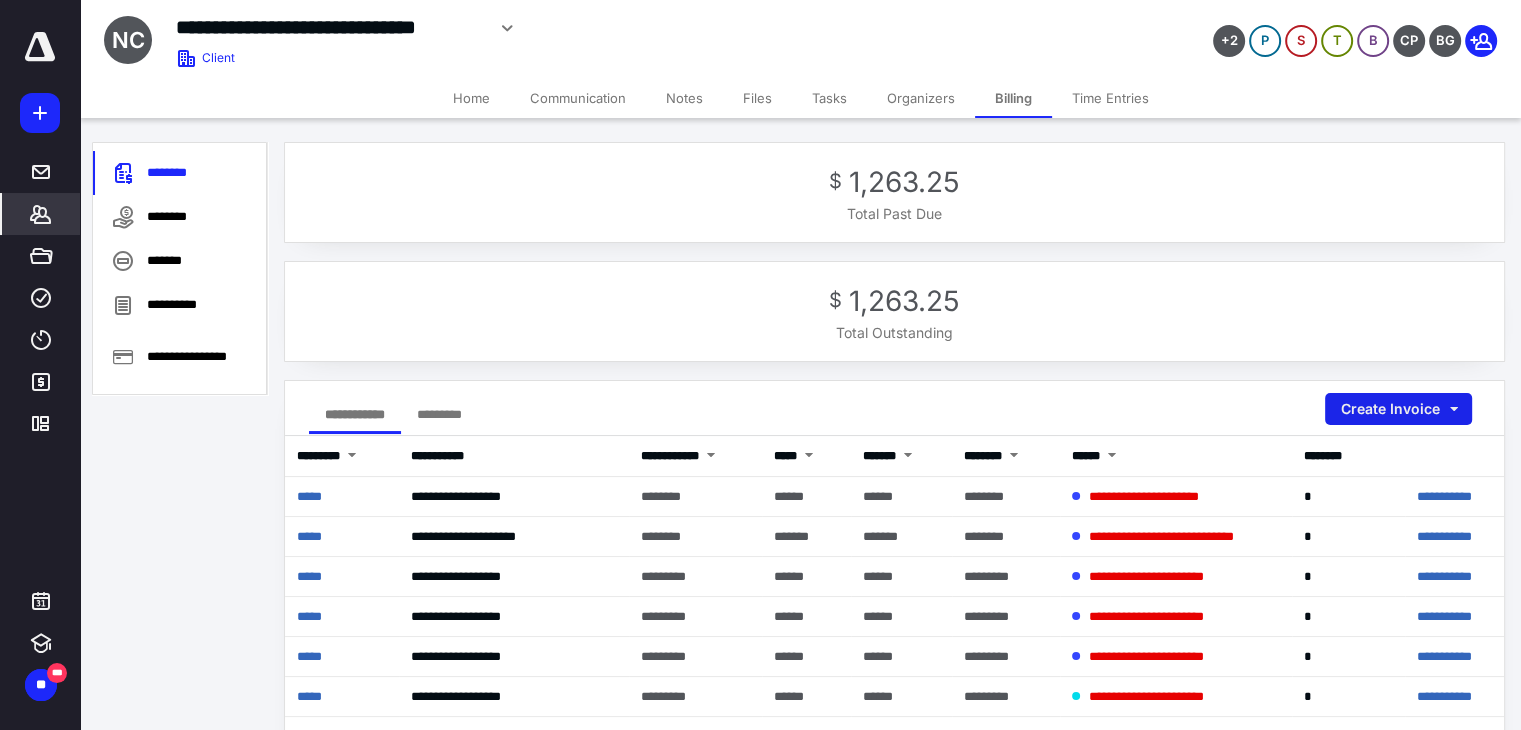 click on "Create Invoice" at bounding box center [1398, 409] 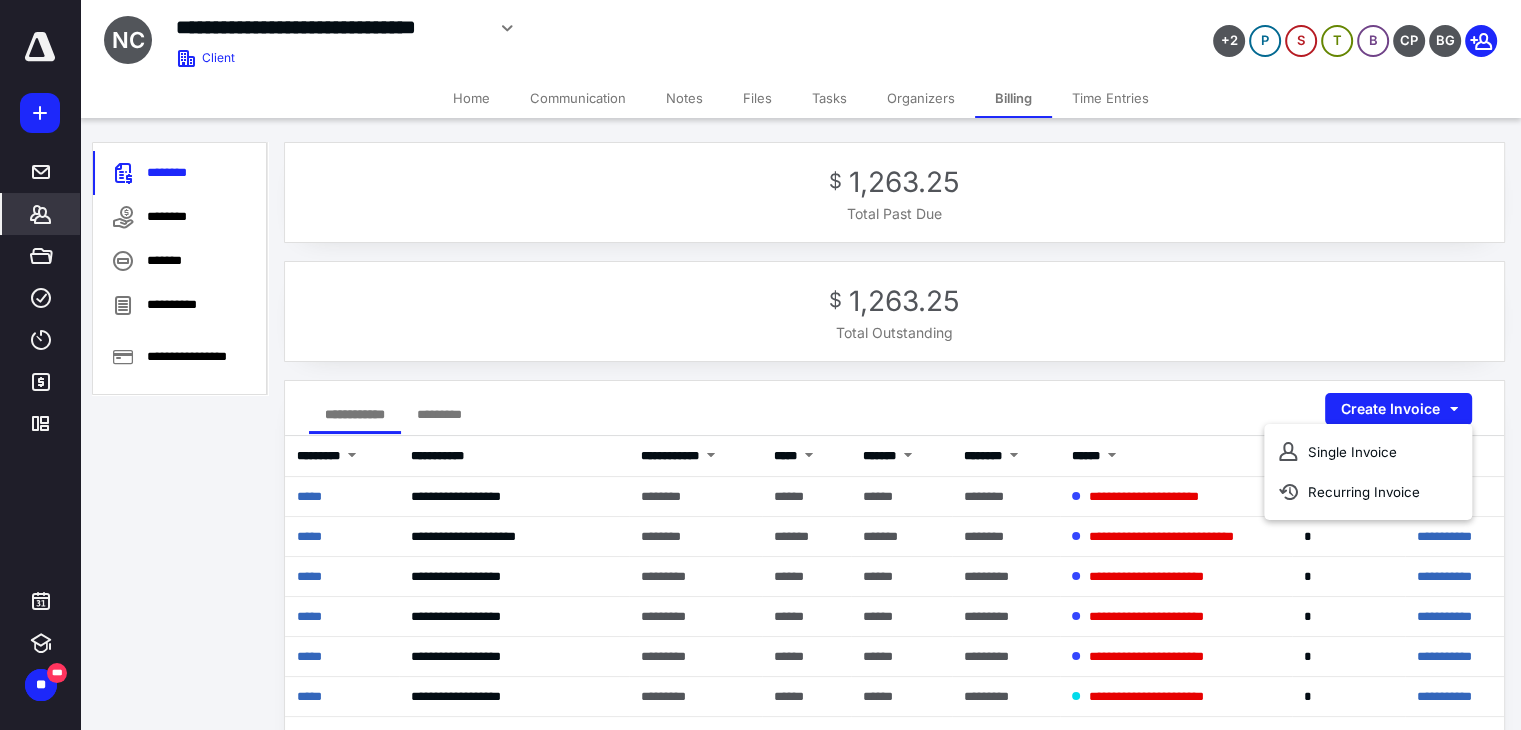 click on "Single Invoice" at bounding box center (1368, 452) 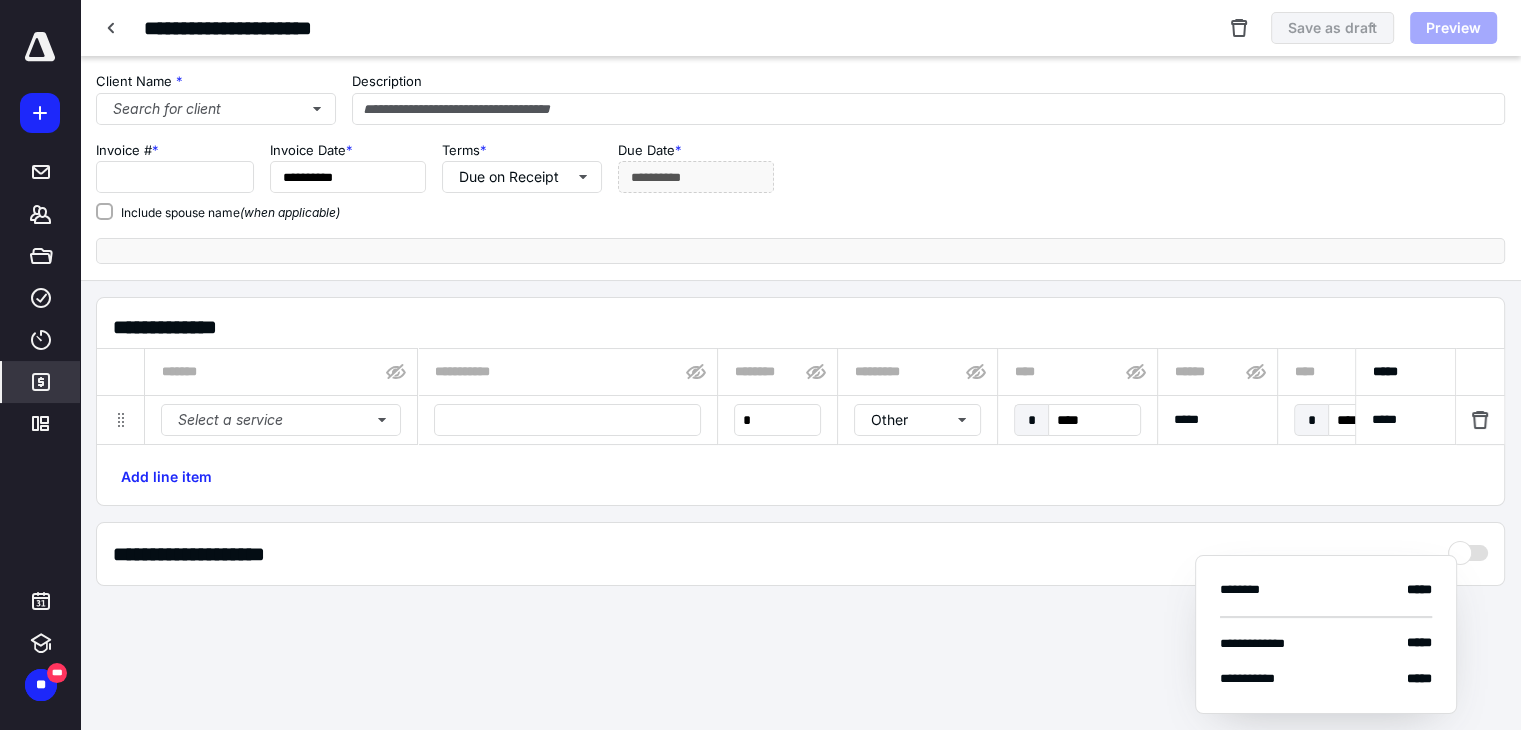 type on "*****" 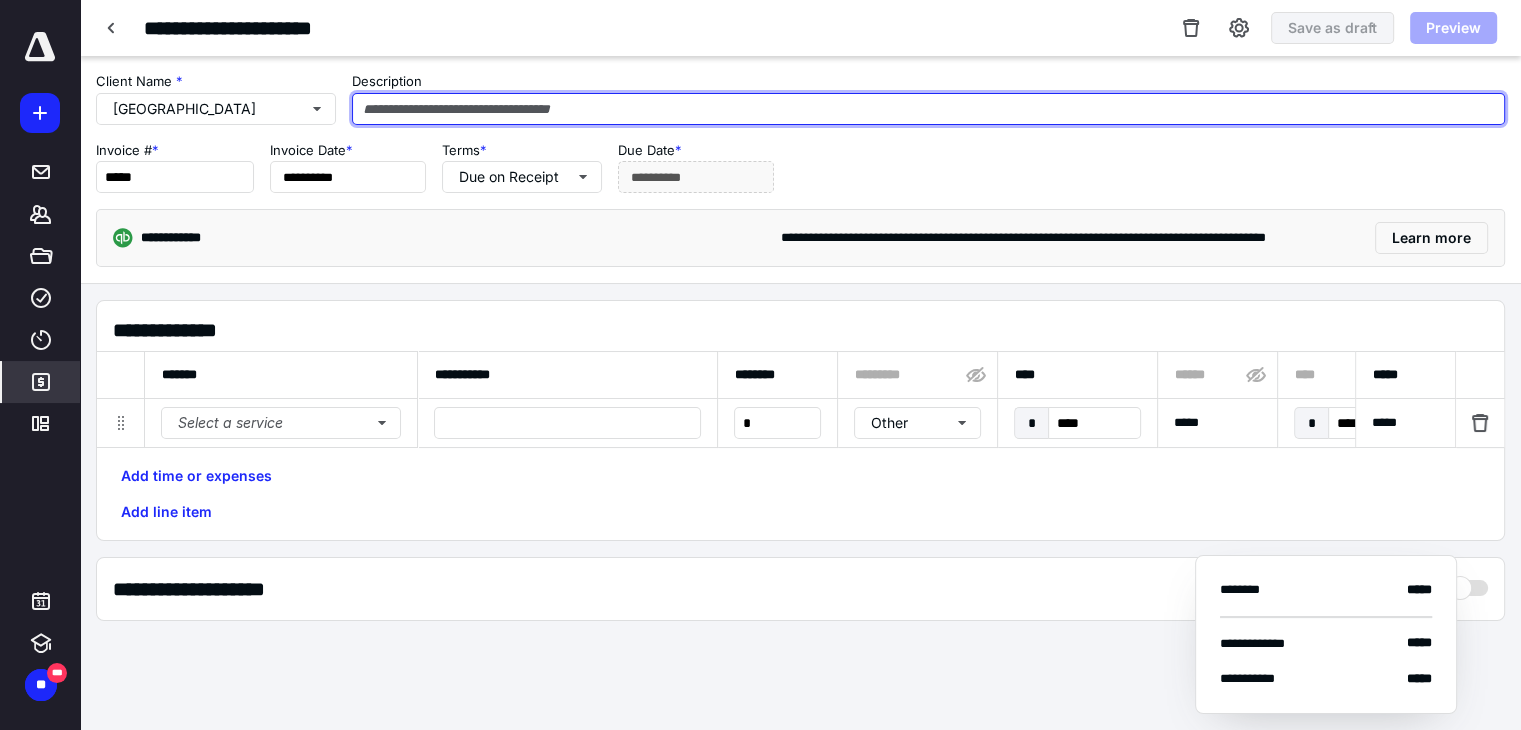click at bounding box center [928, 109] 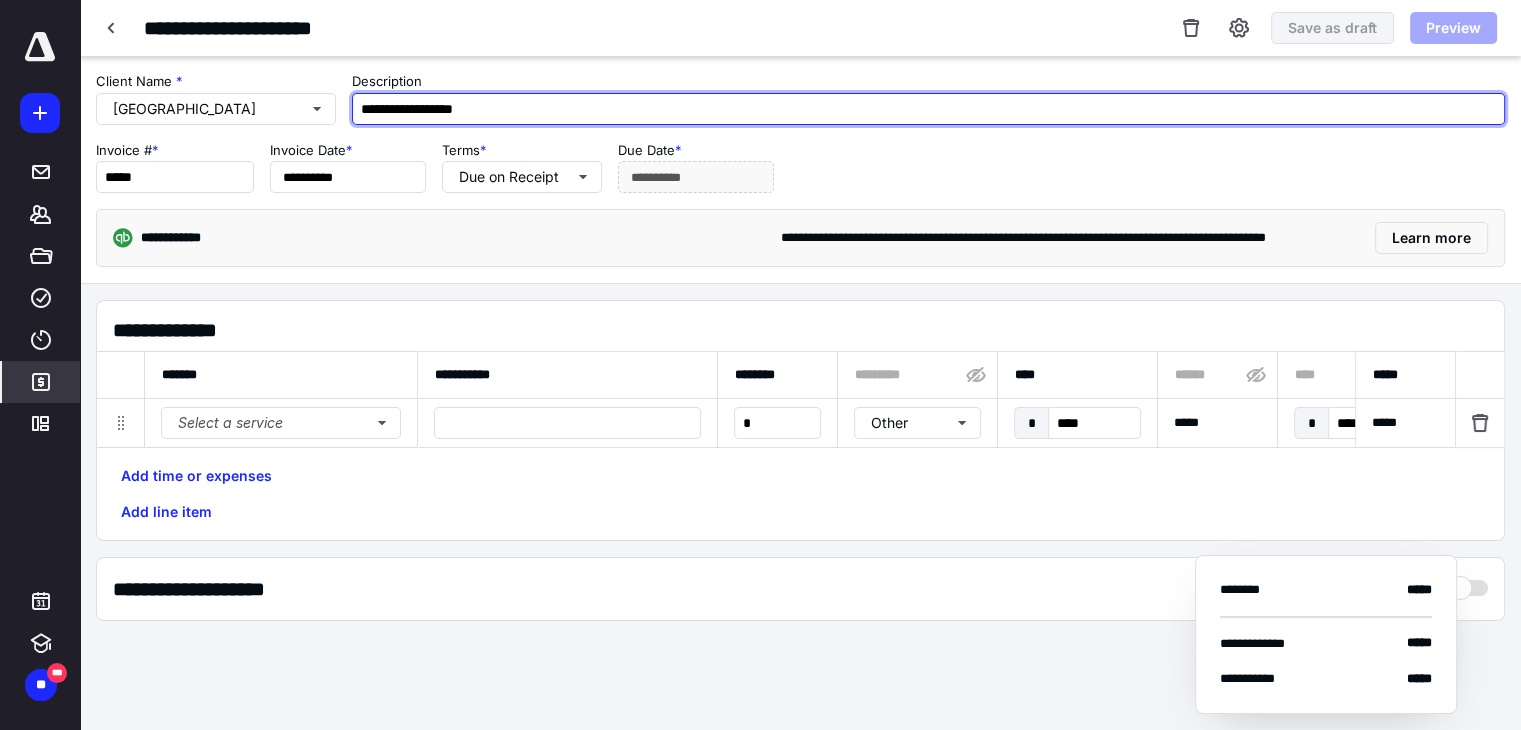 type on "**********" 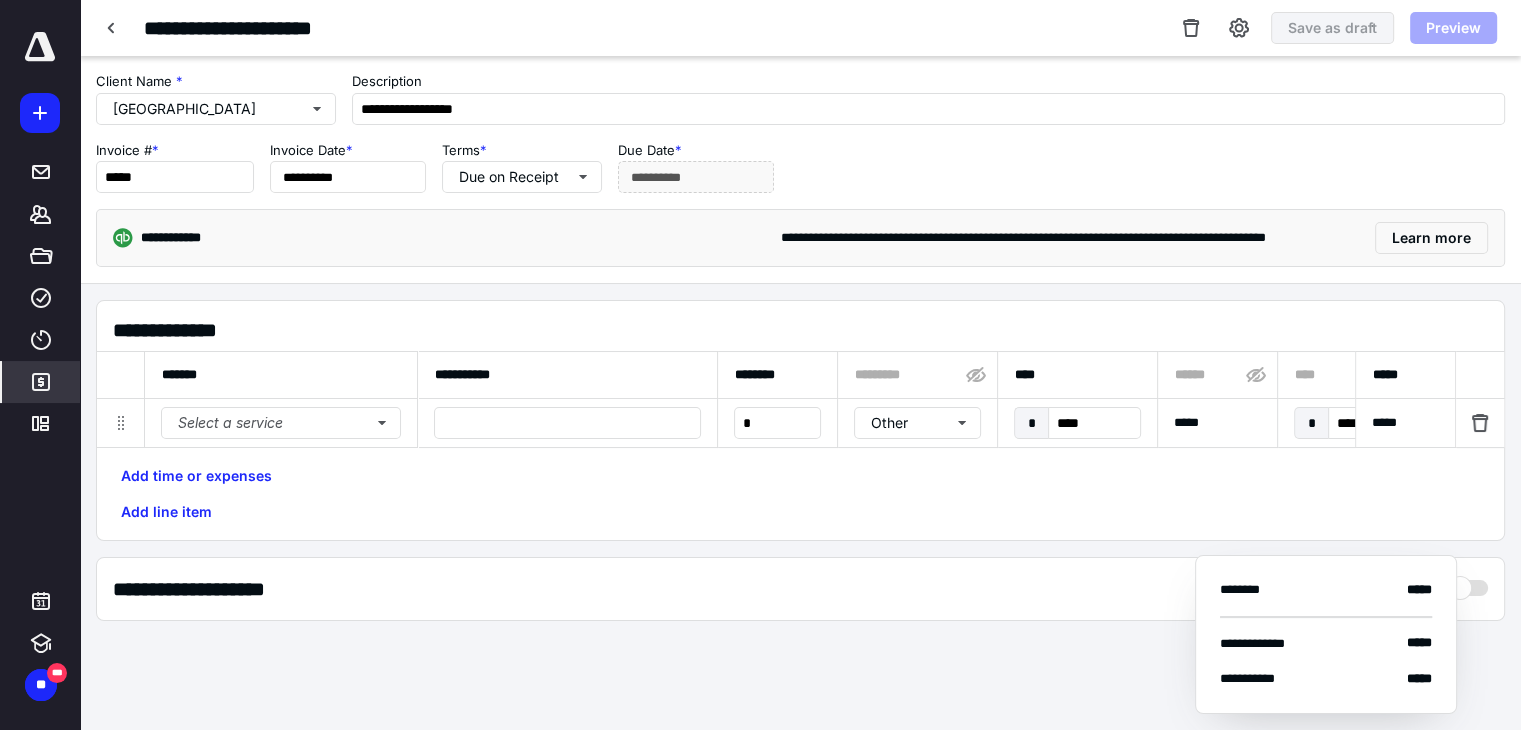 click on "Select a service" at bounding box center (281, 423) 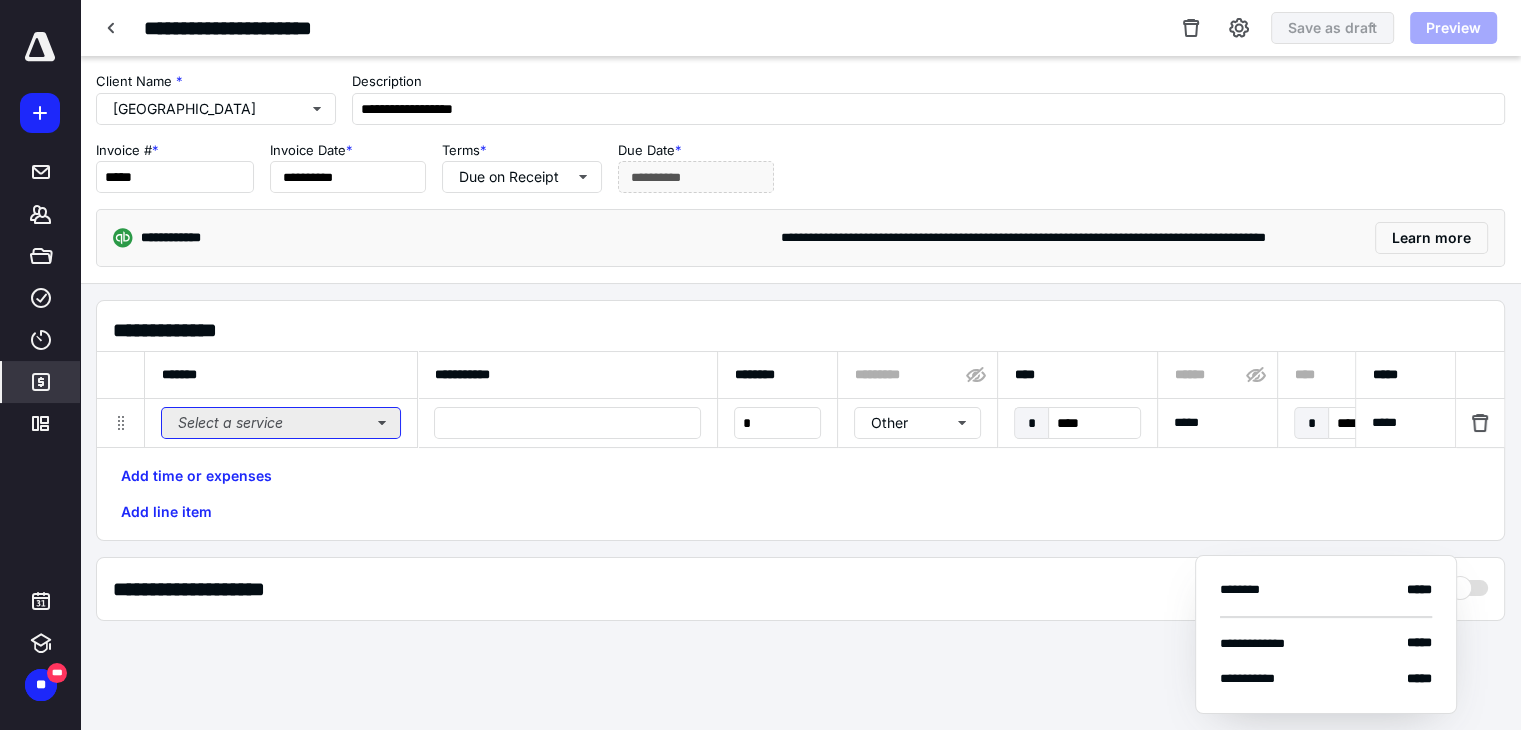 click on "Select a service" at bounding box center (281, 423) 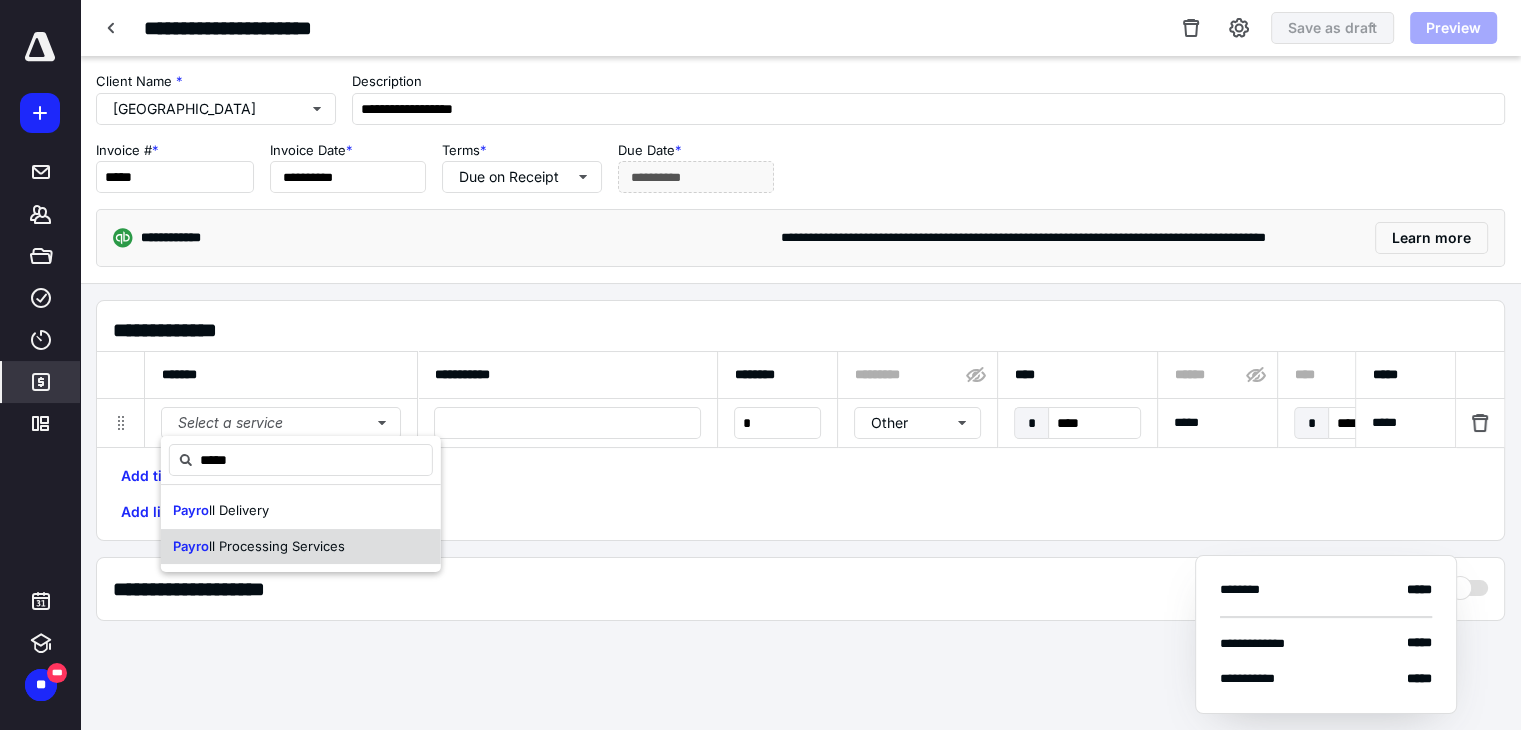 click on "Payro ll Processing Services" at bounding box center (259, 547) 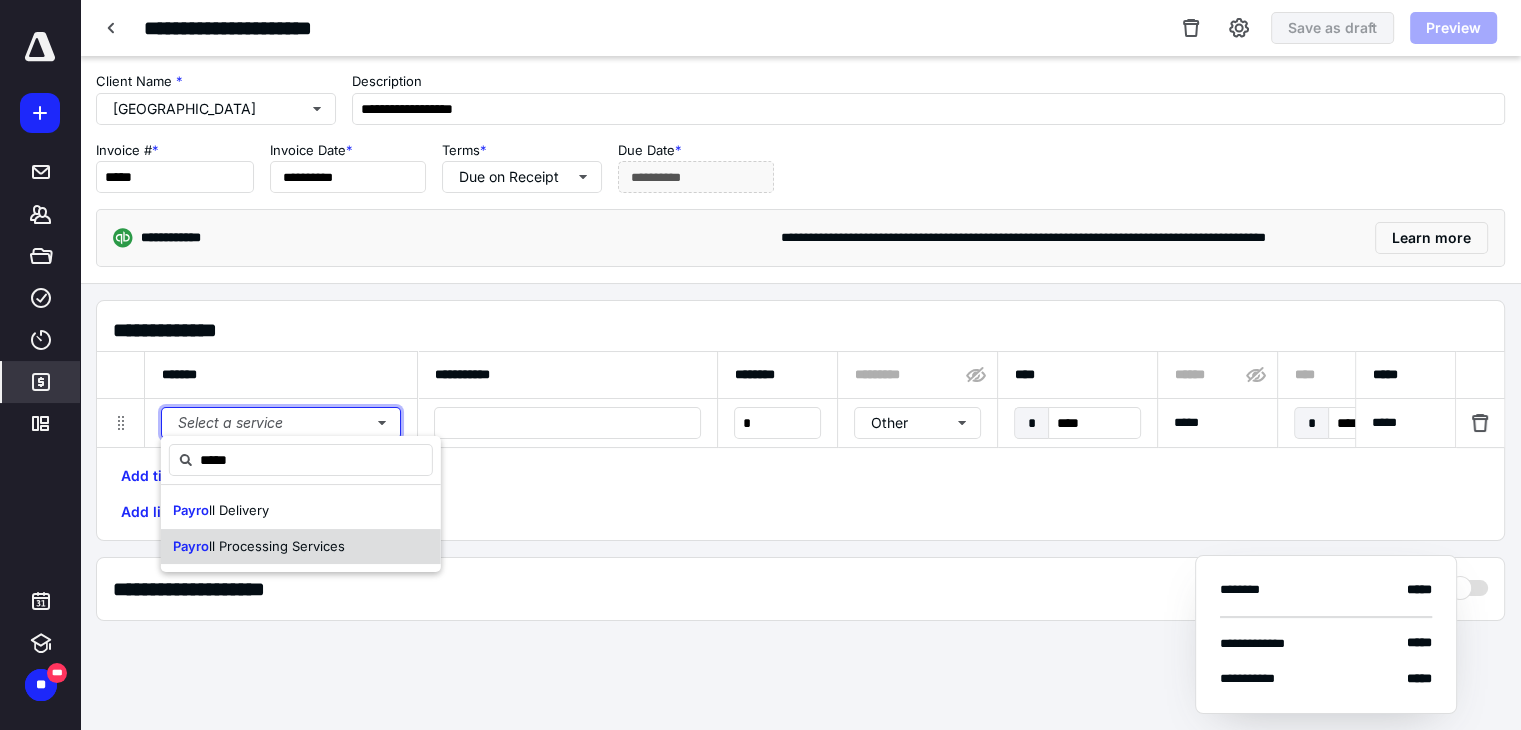 type 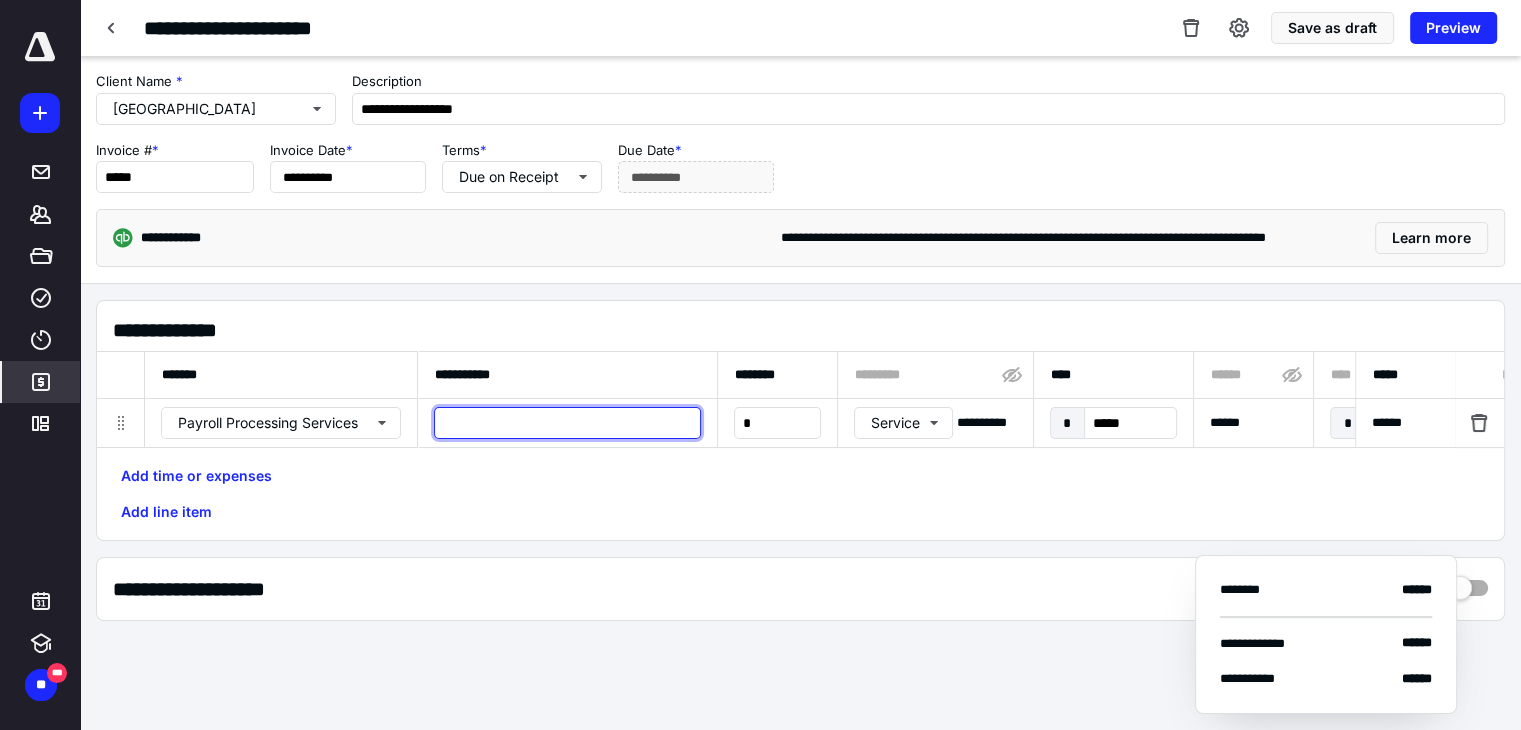 click at bounding box center (567, 423) 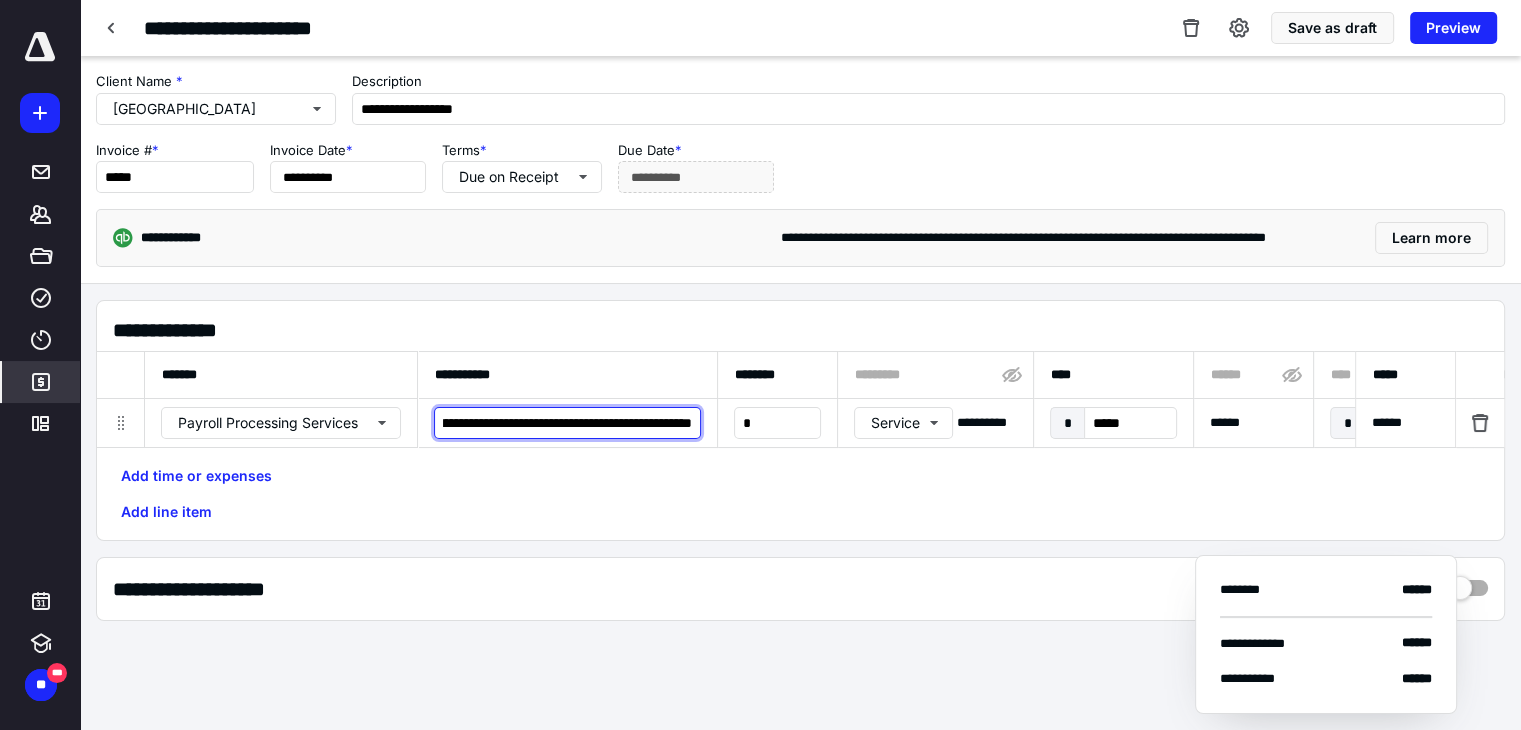 scroll, scrollTop: 0, scrollLeft: 189, axis: horizontal 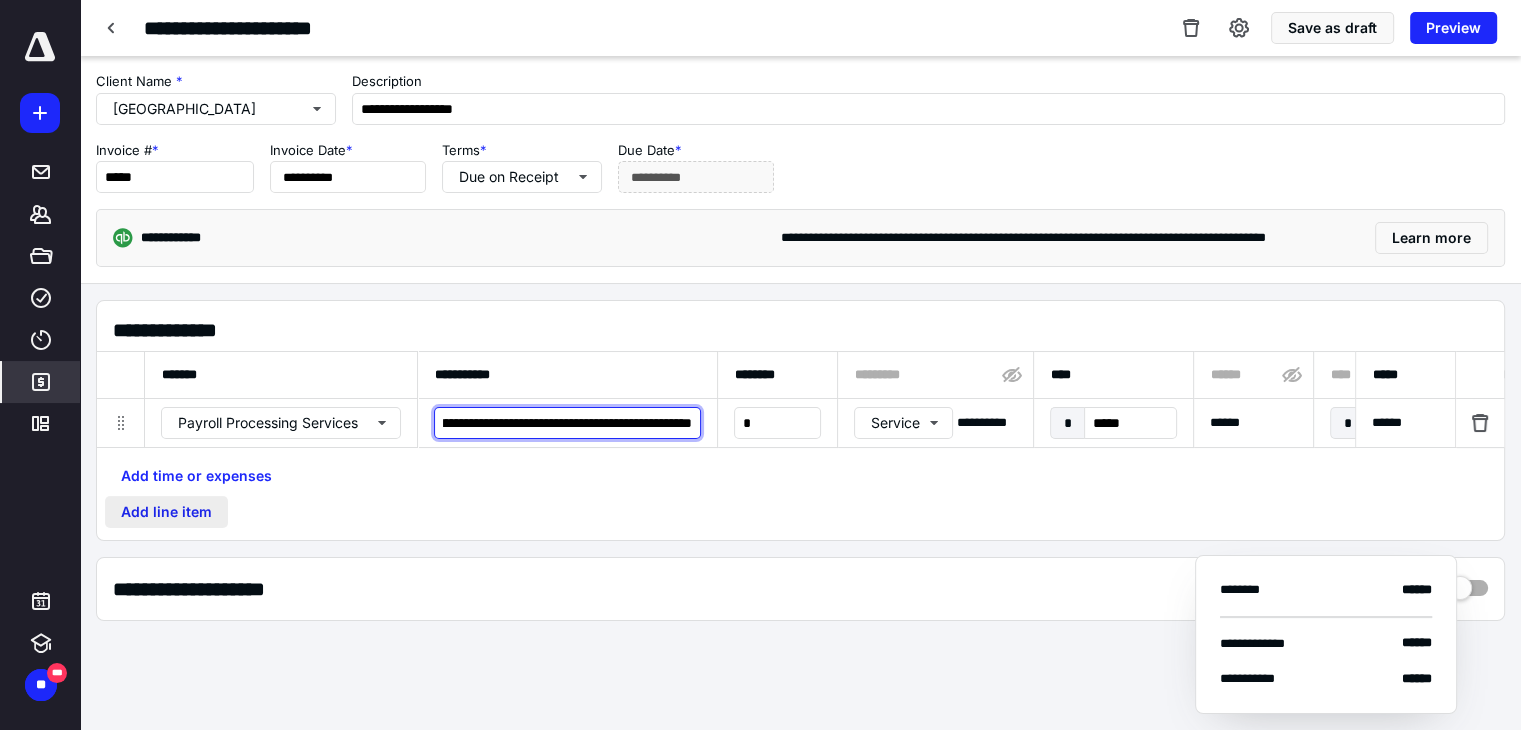 type on "**********" 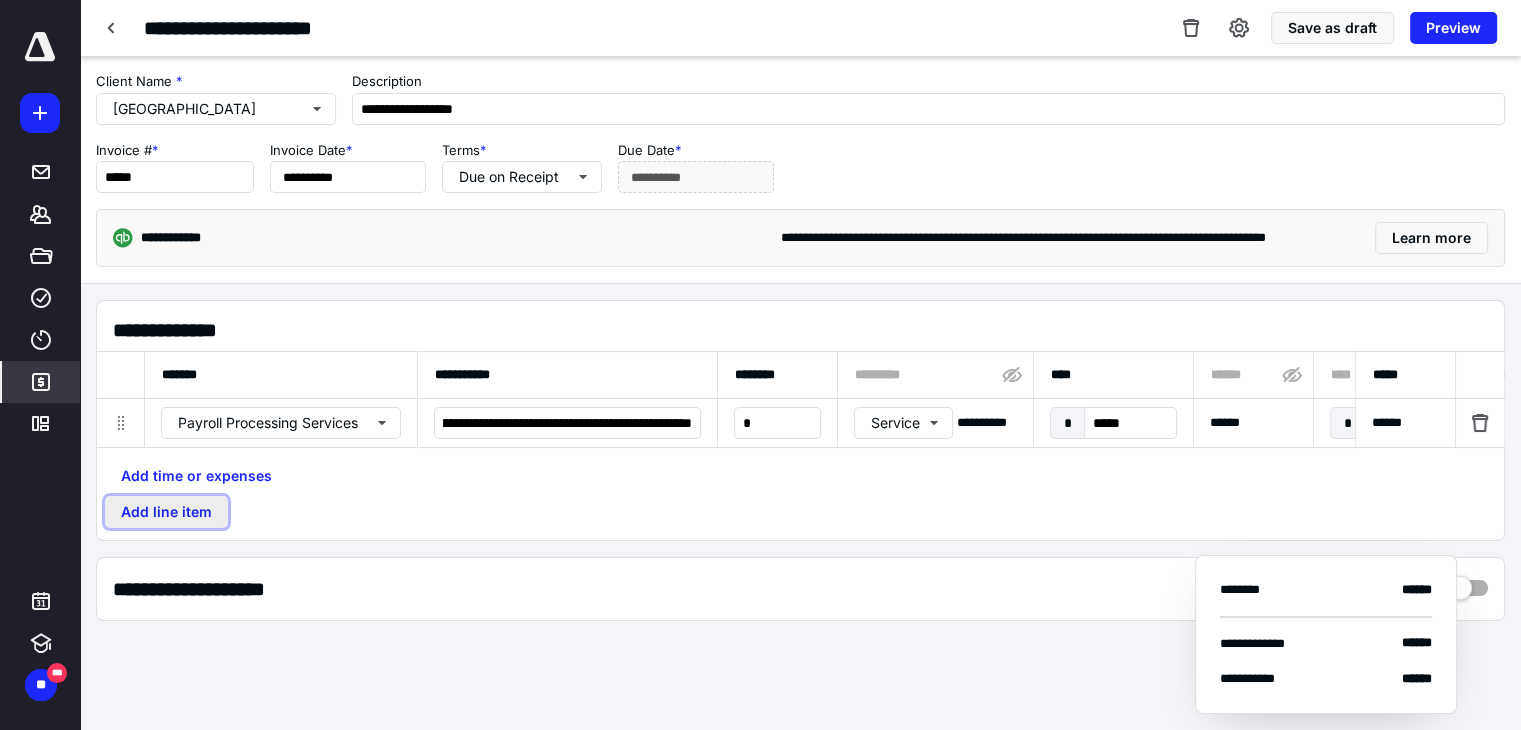 click on "Add line item" at bounding box center [166, 512] 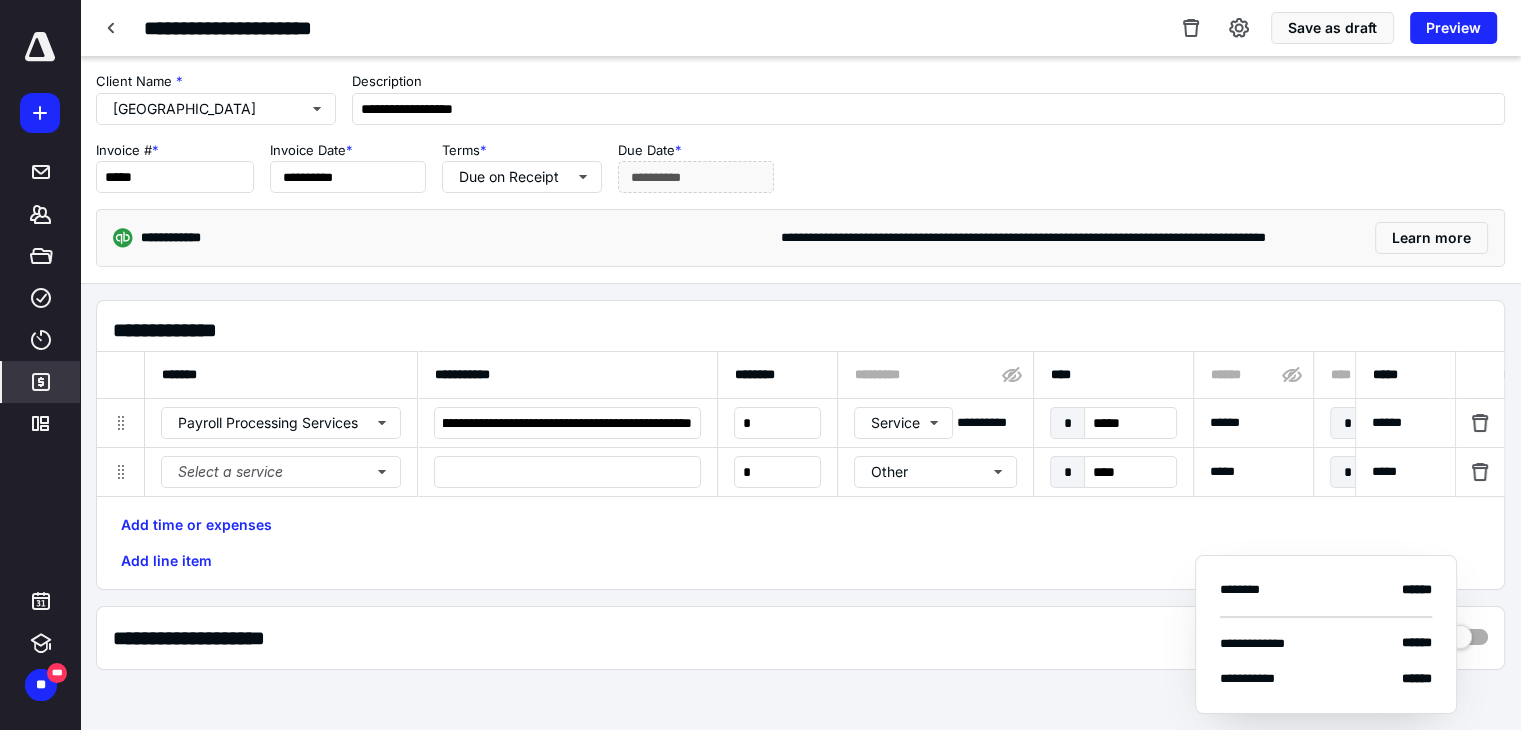 scroll, scrollTop: 0, scrollLeft: 0, axis: both 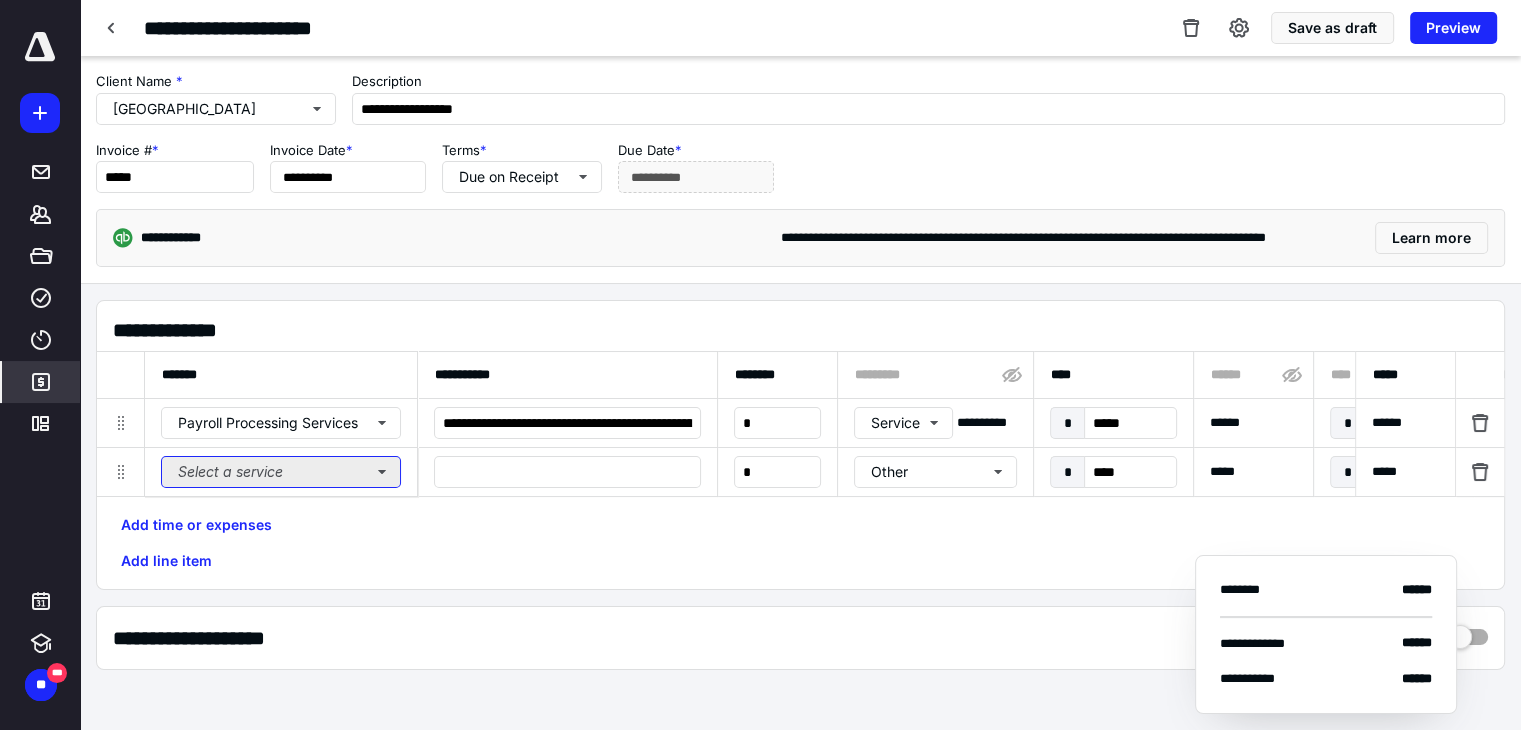 click on "Select a service" at bounding box center [281, 472] 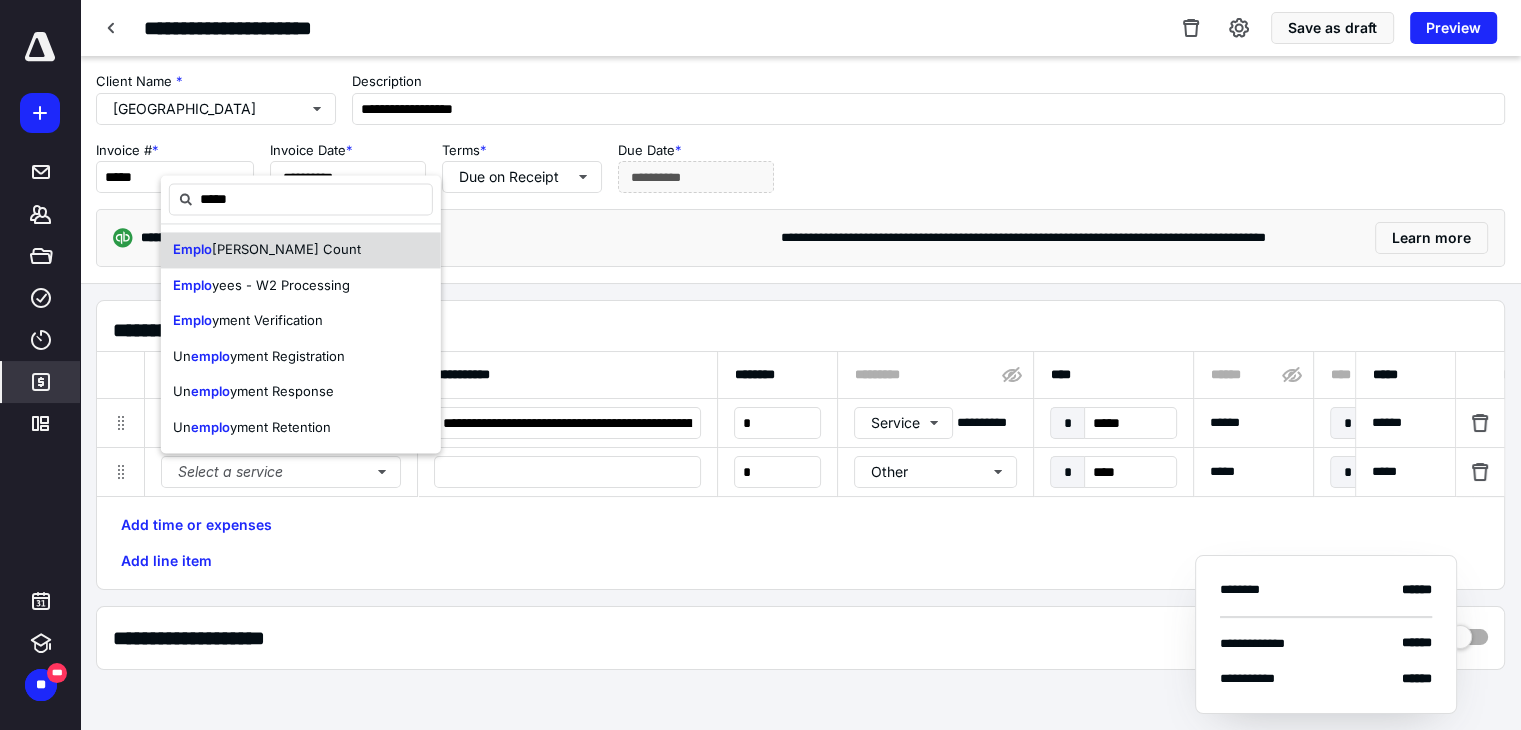 click on "Emplo [PERSON_NAME] Count" at bounding box center [301, 250] 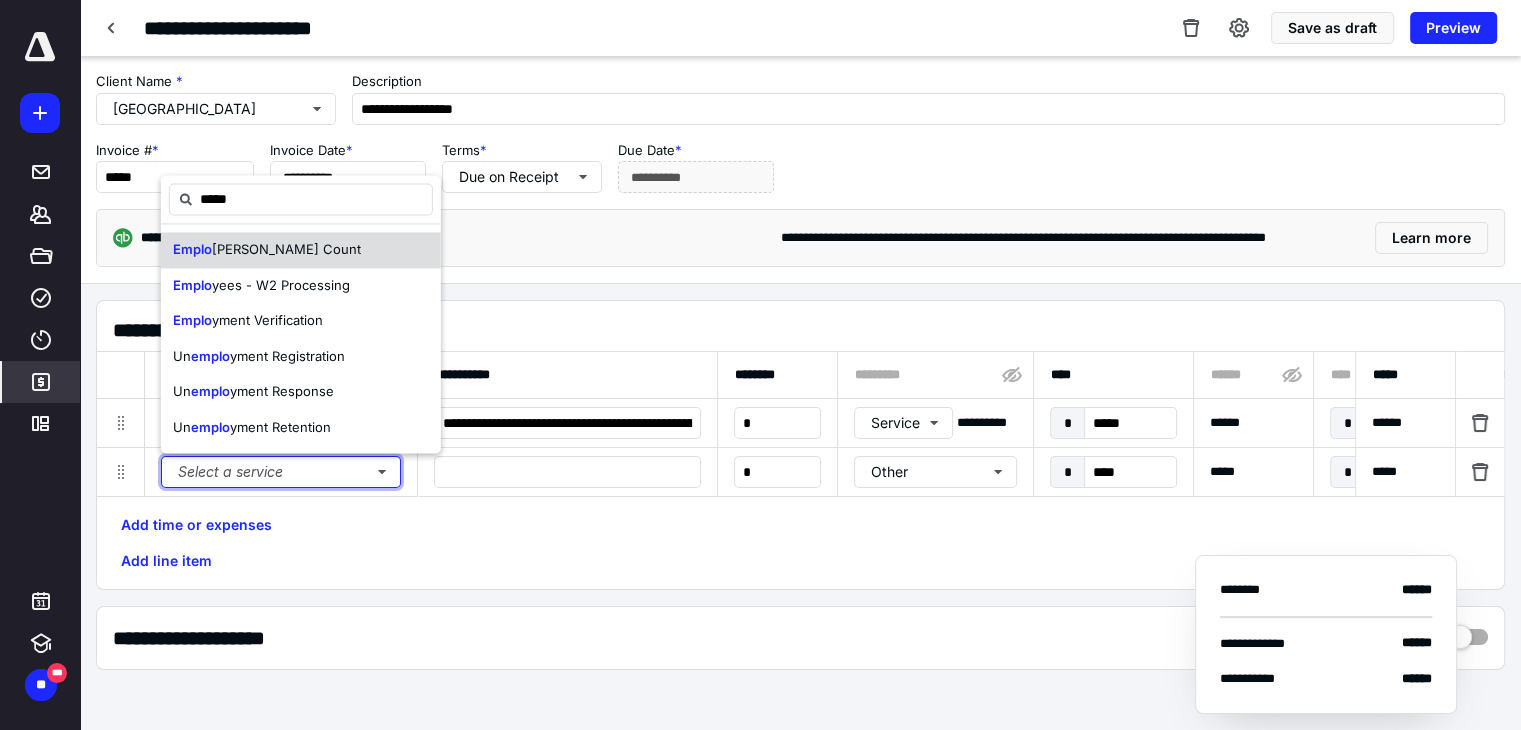 type 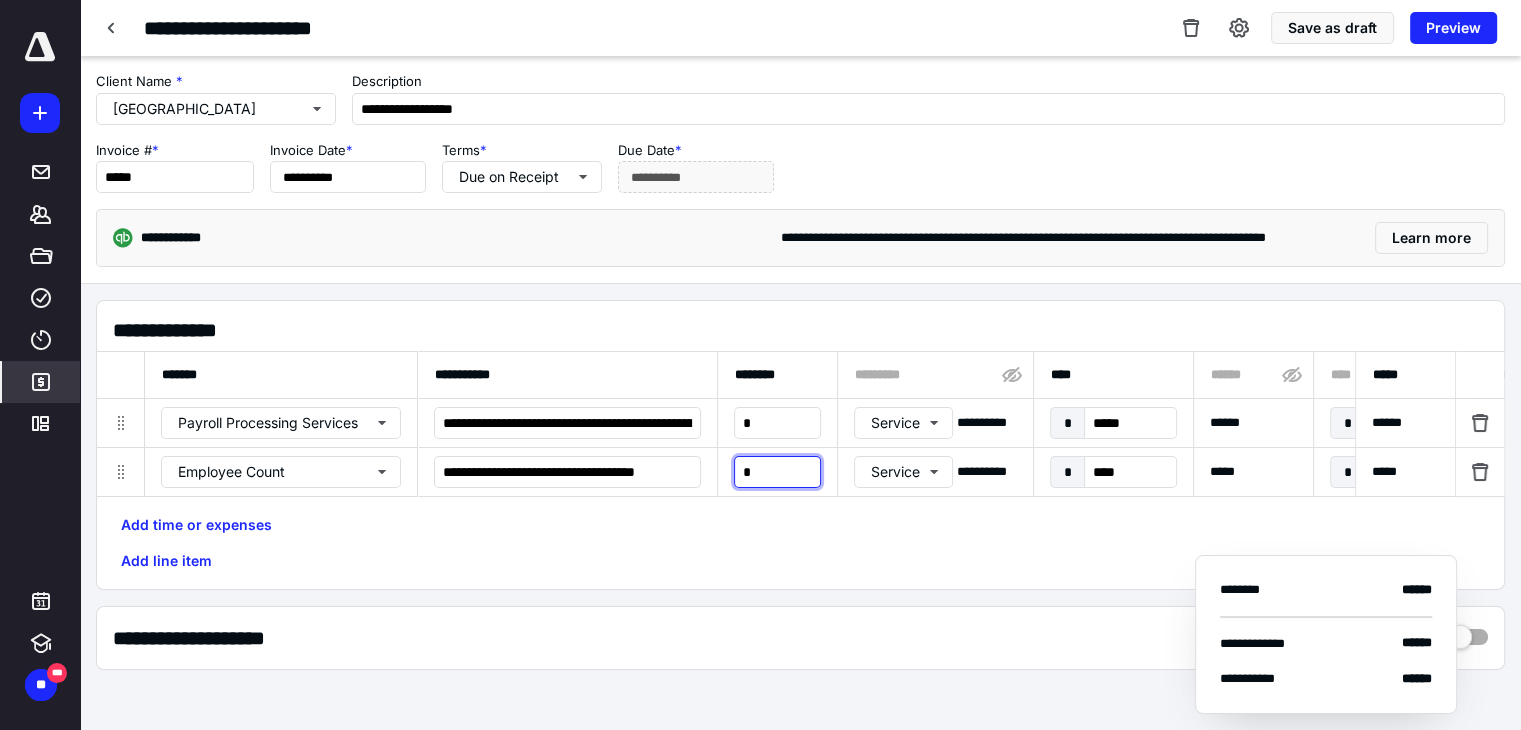 click on "*" at bounding box center (777, 472) 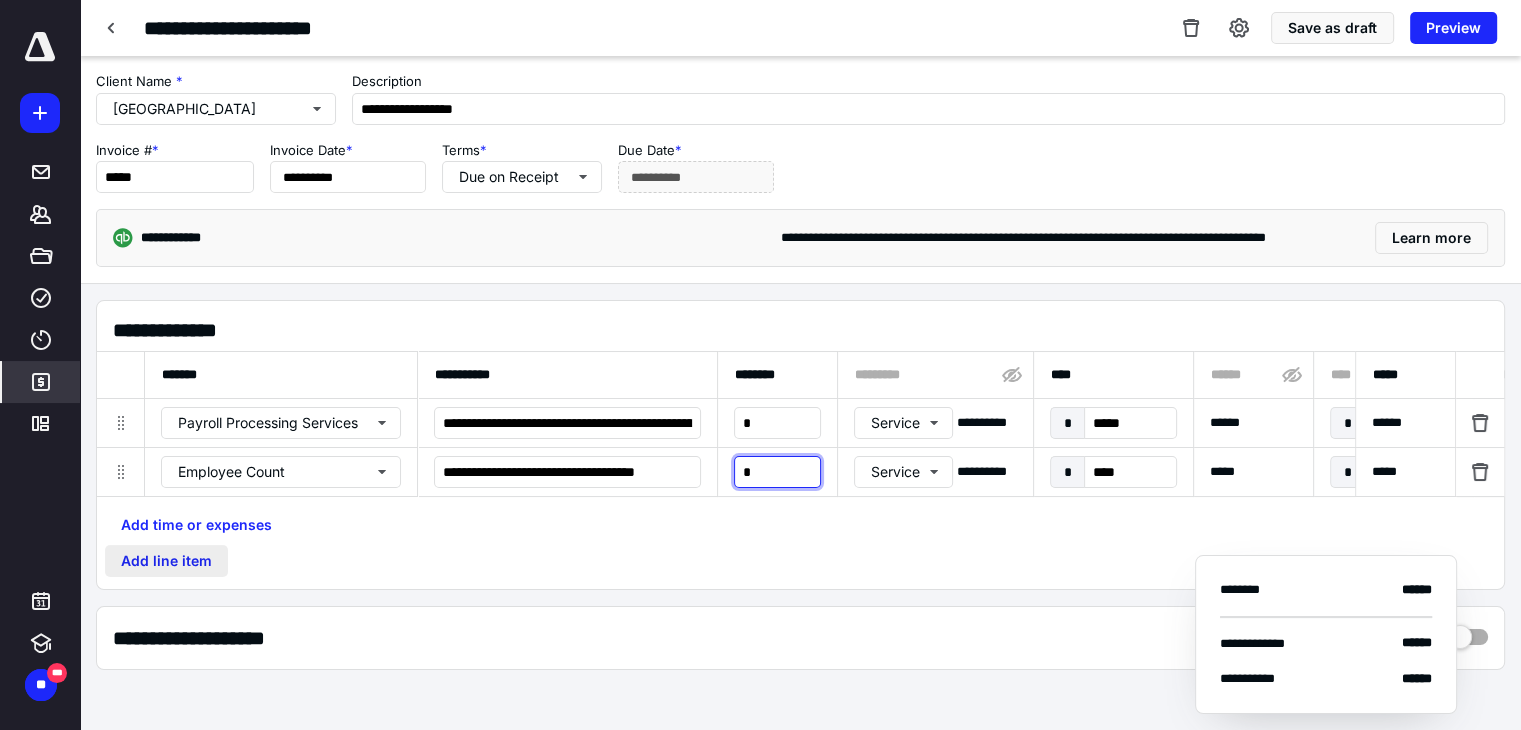 type on "*" 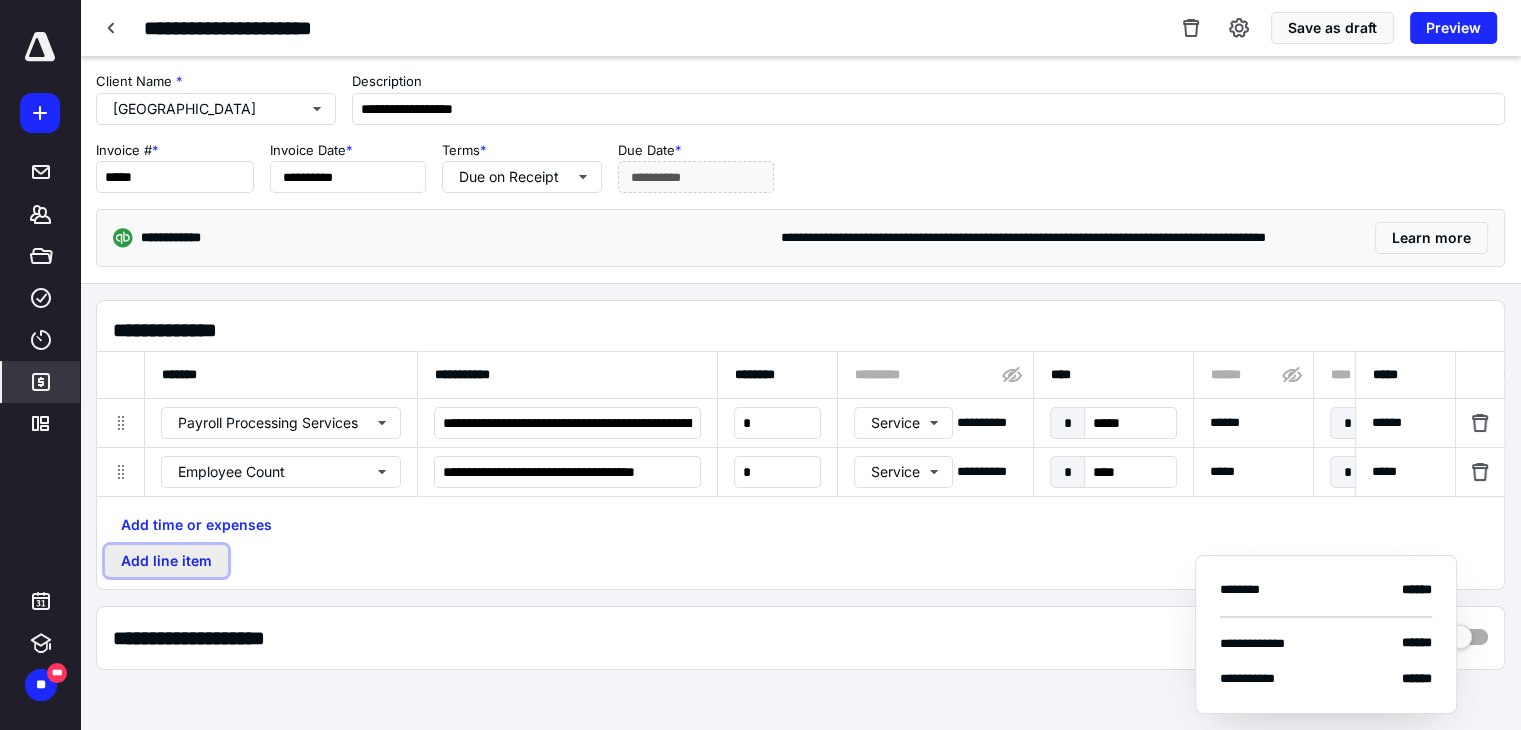 click on "Add line item" at bounding box center [166, 561] 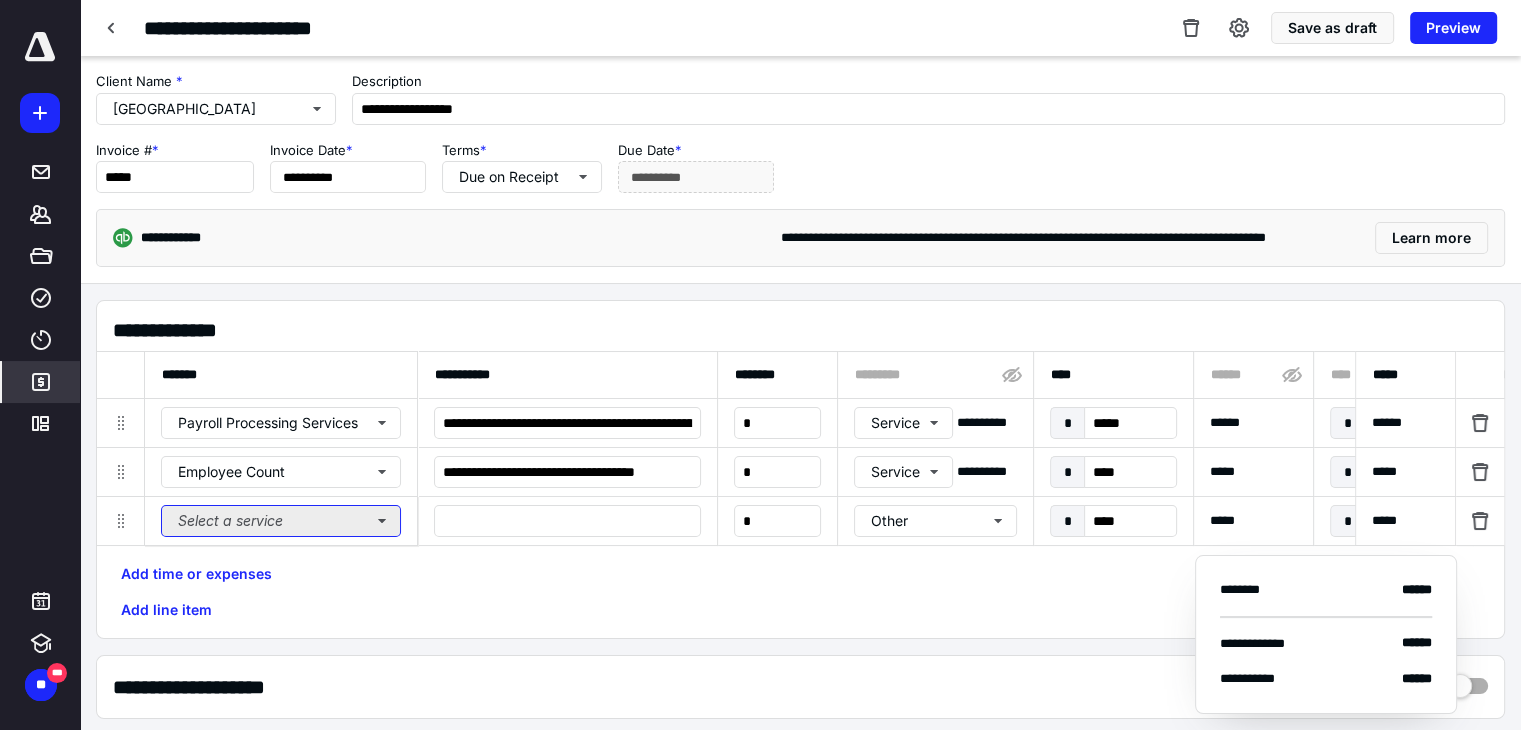 click on "Select a service" at bounding box center (281, 521) 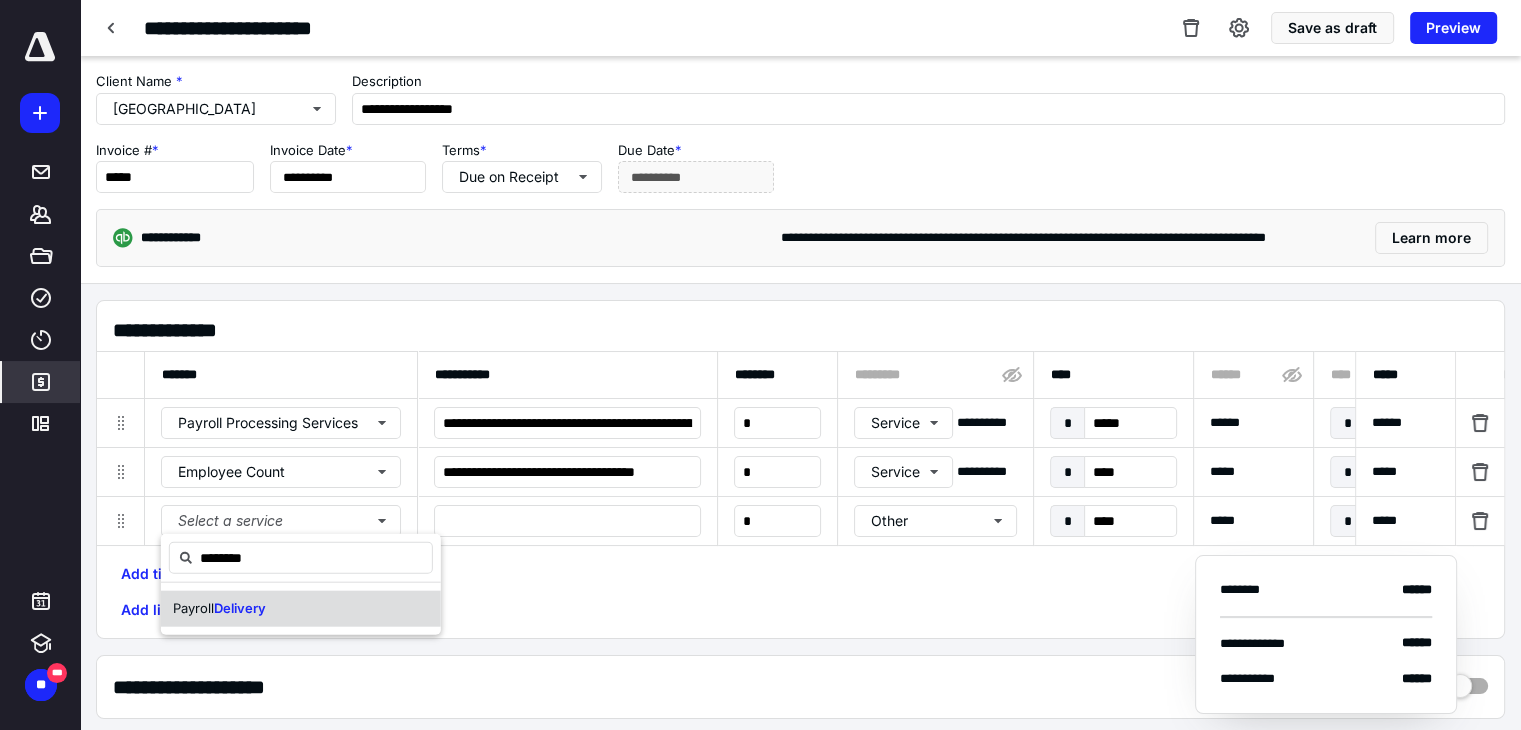 click on "Delivery" at bounding box center [240, 608] 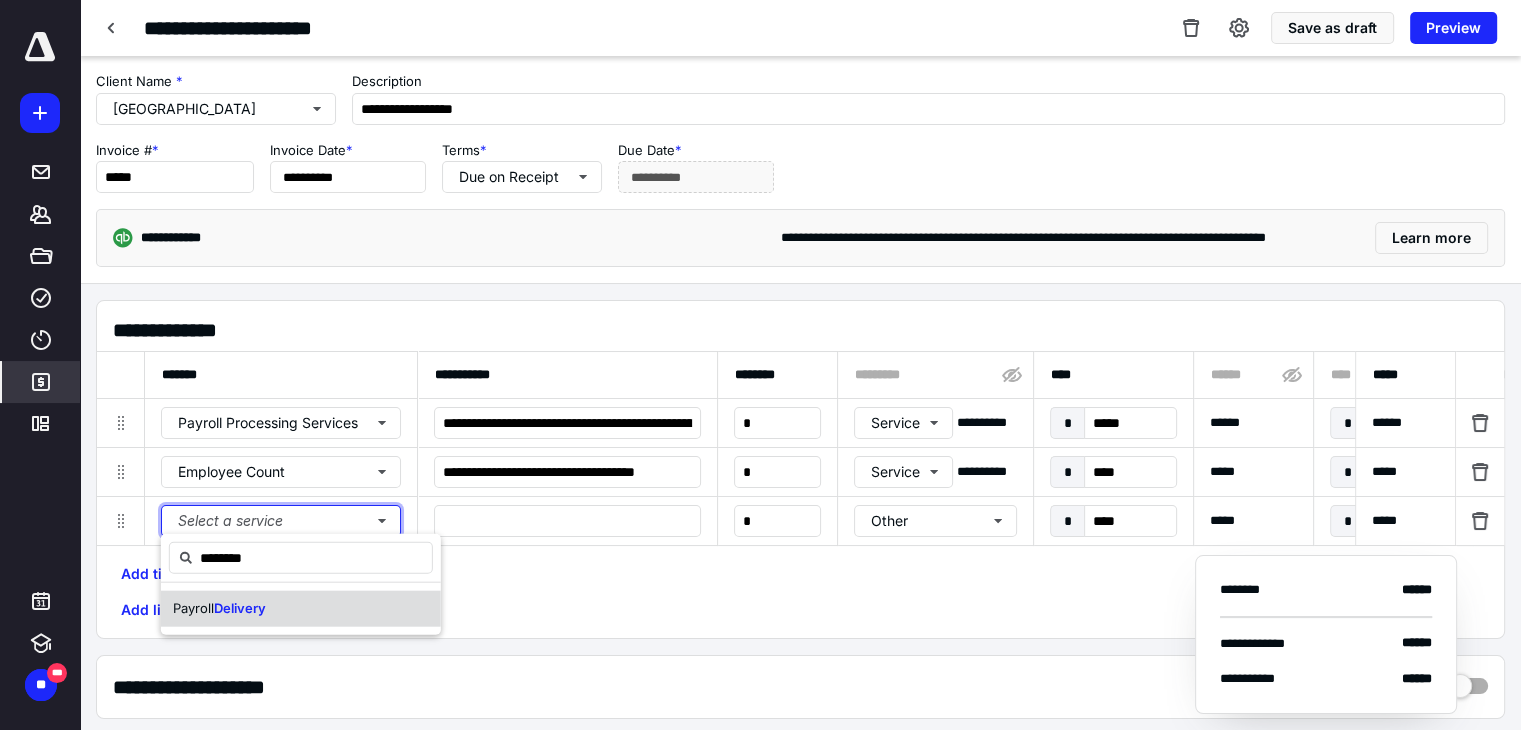 type 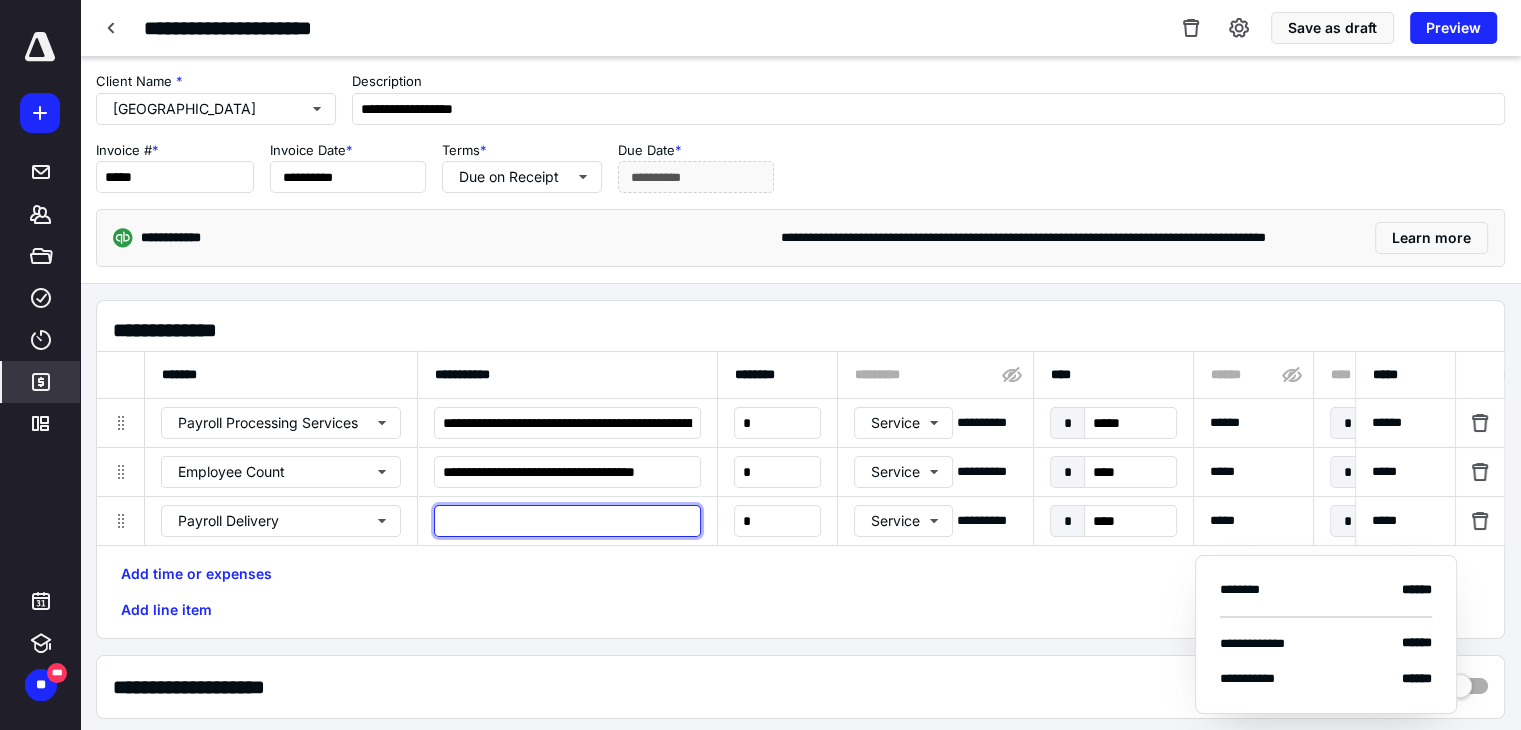 click at bounding box center [567, 521] 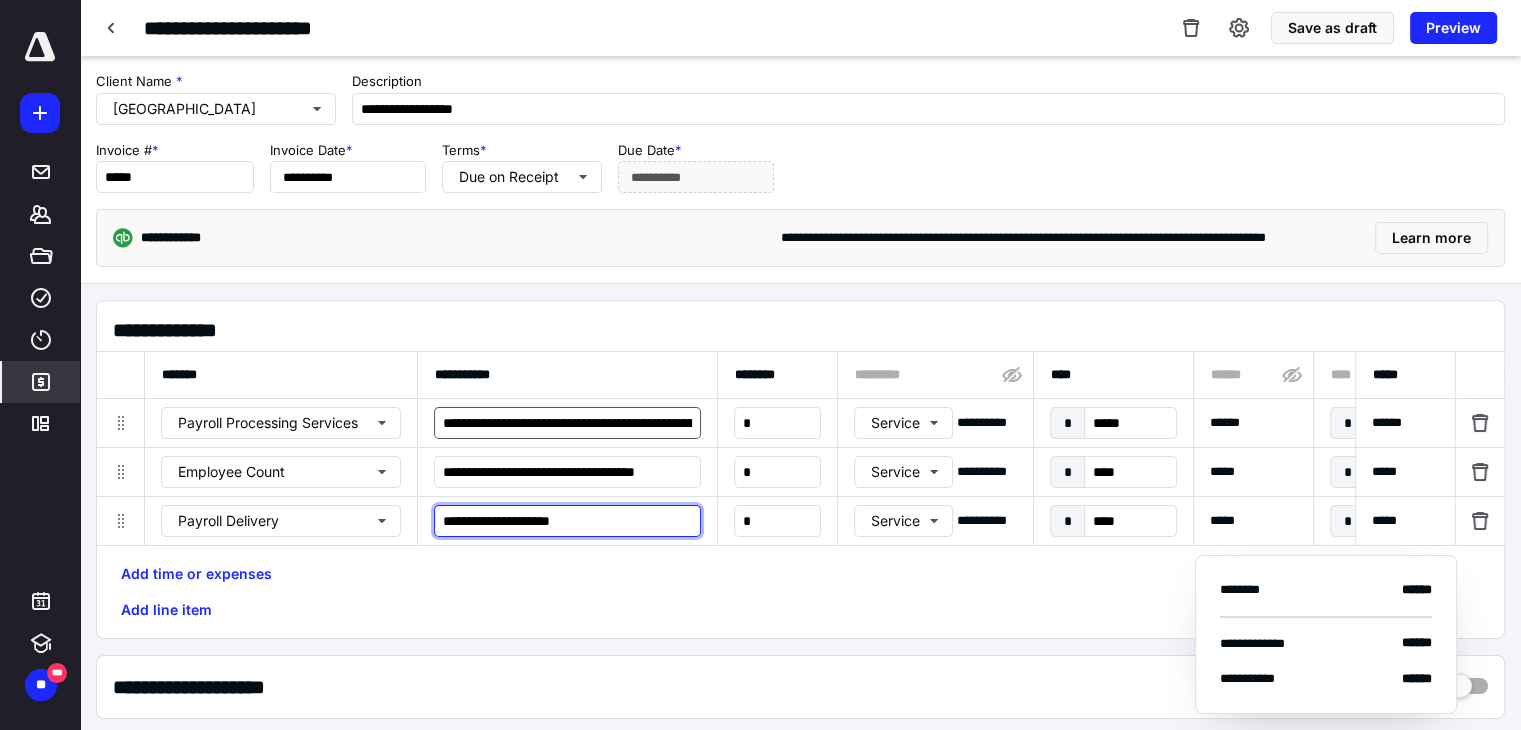 type on "**********" 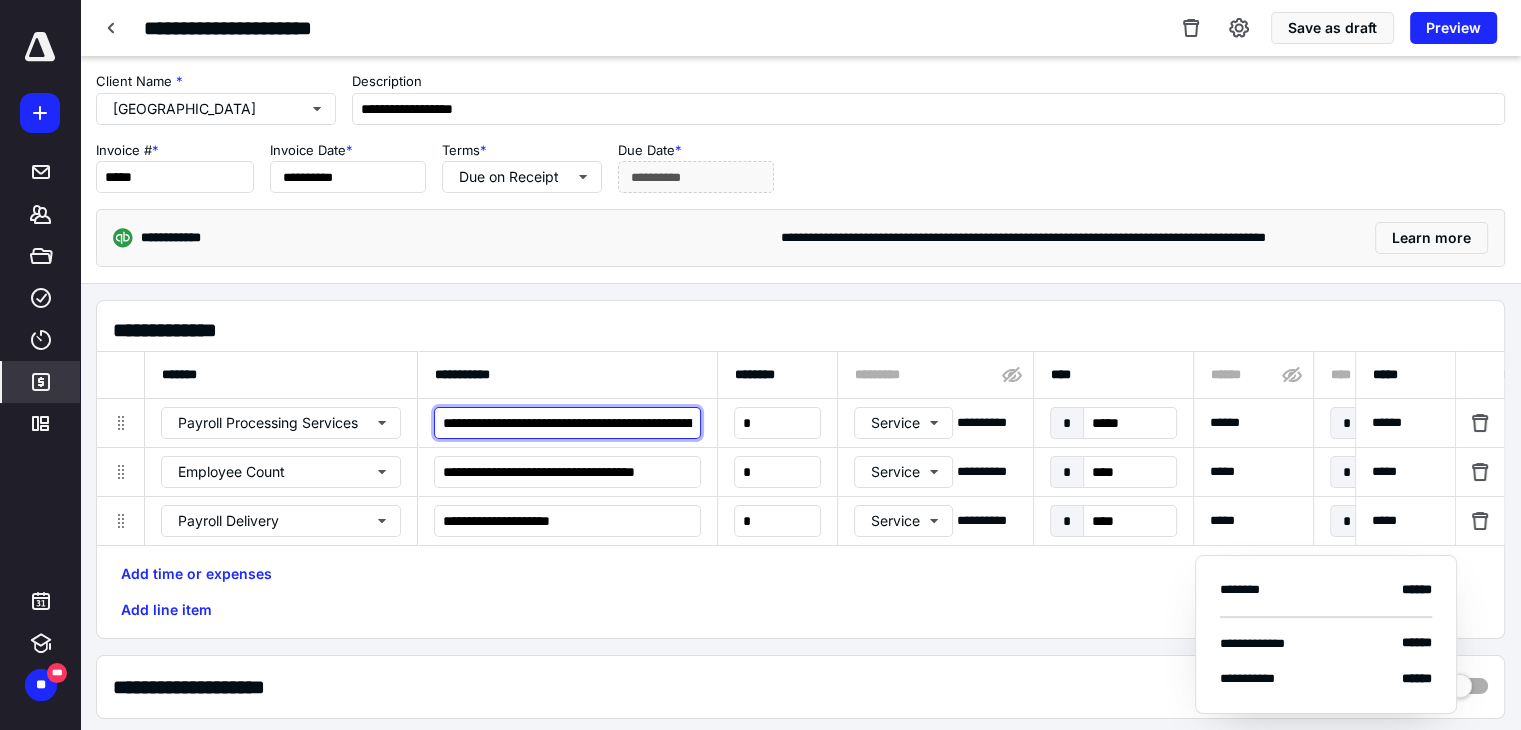 click on "**********" at bounding box center (567, 423) 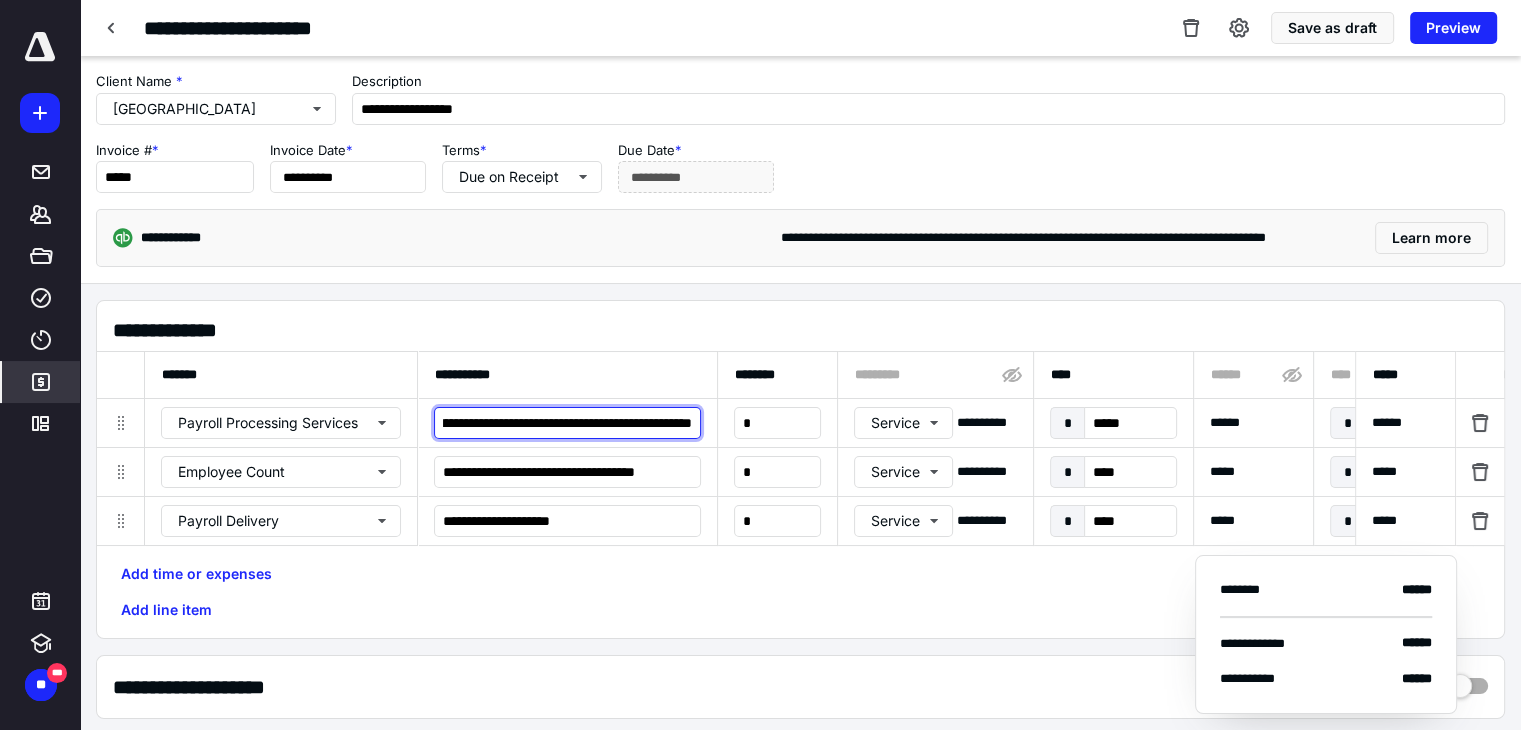 scroll, scrollTop: 0, scrollLeft: 189, axis: horizontal 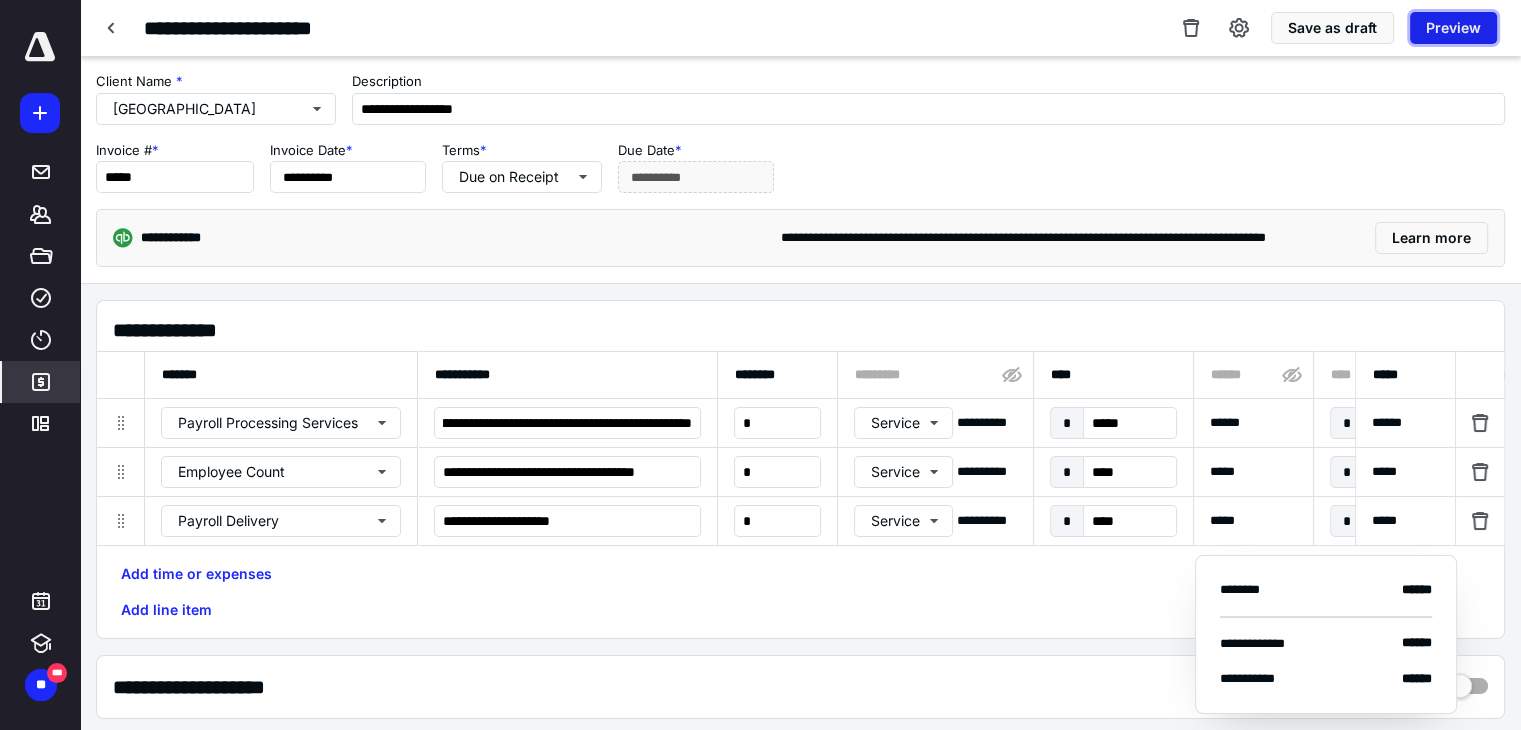 click on "Preview" at bounding box center (1453, 28) 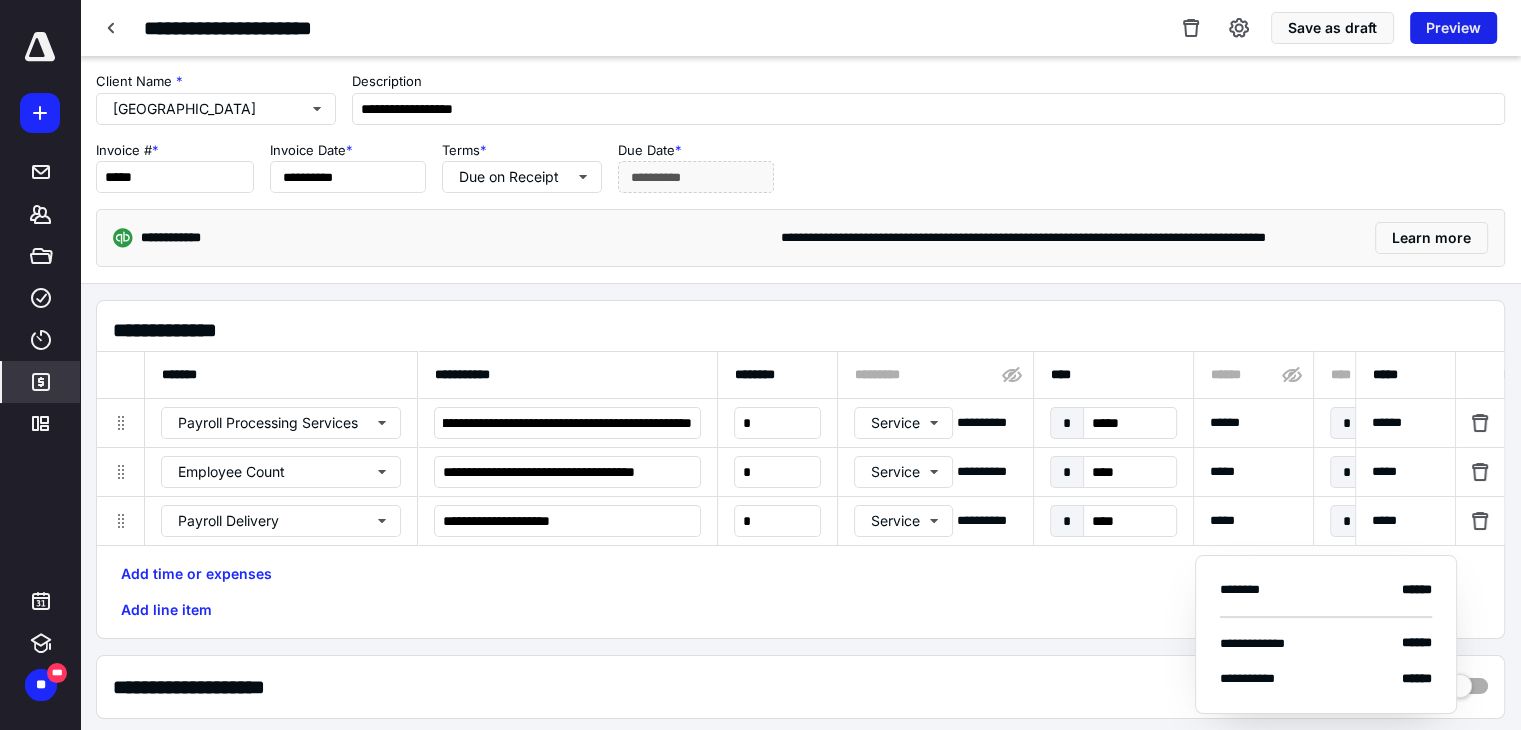 scroll, scrollTop: 0, scrollLeft: 0, axis: both 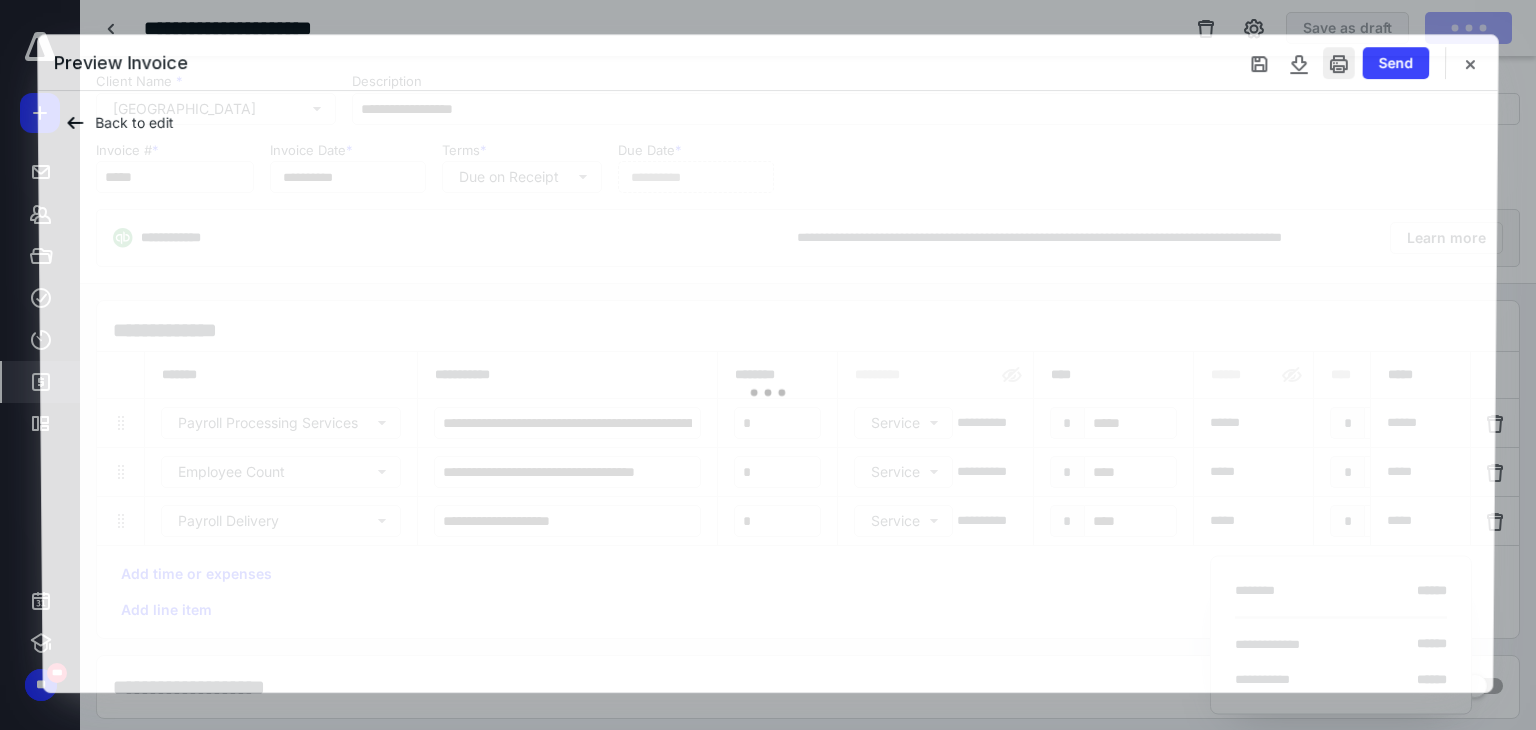 click at bounding box center (1339, 63) 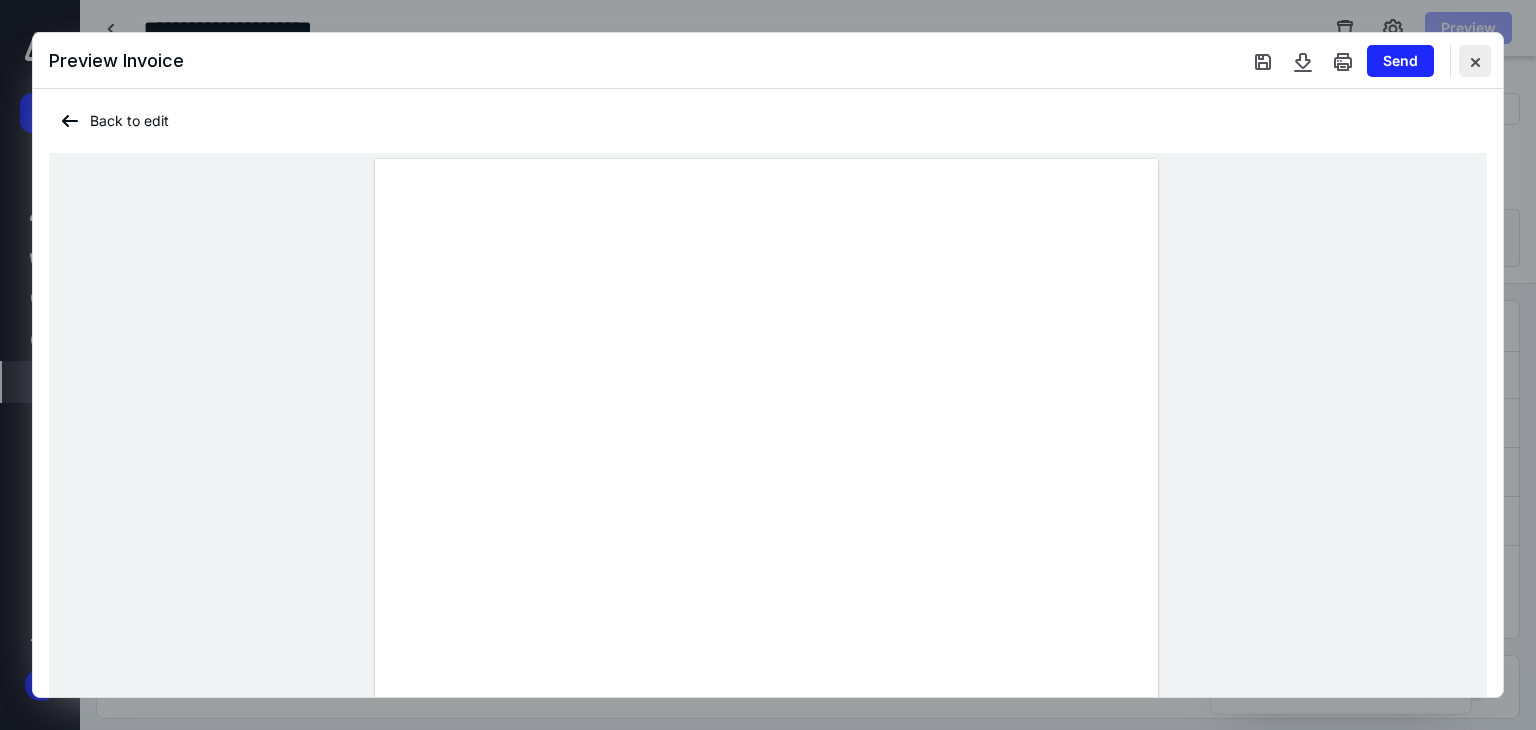 click at bounding box center (1475, 61) 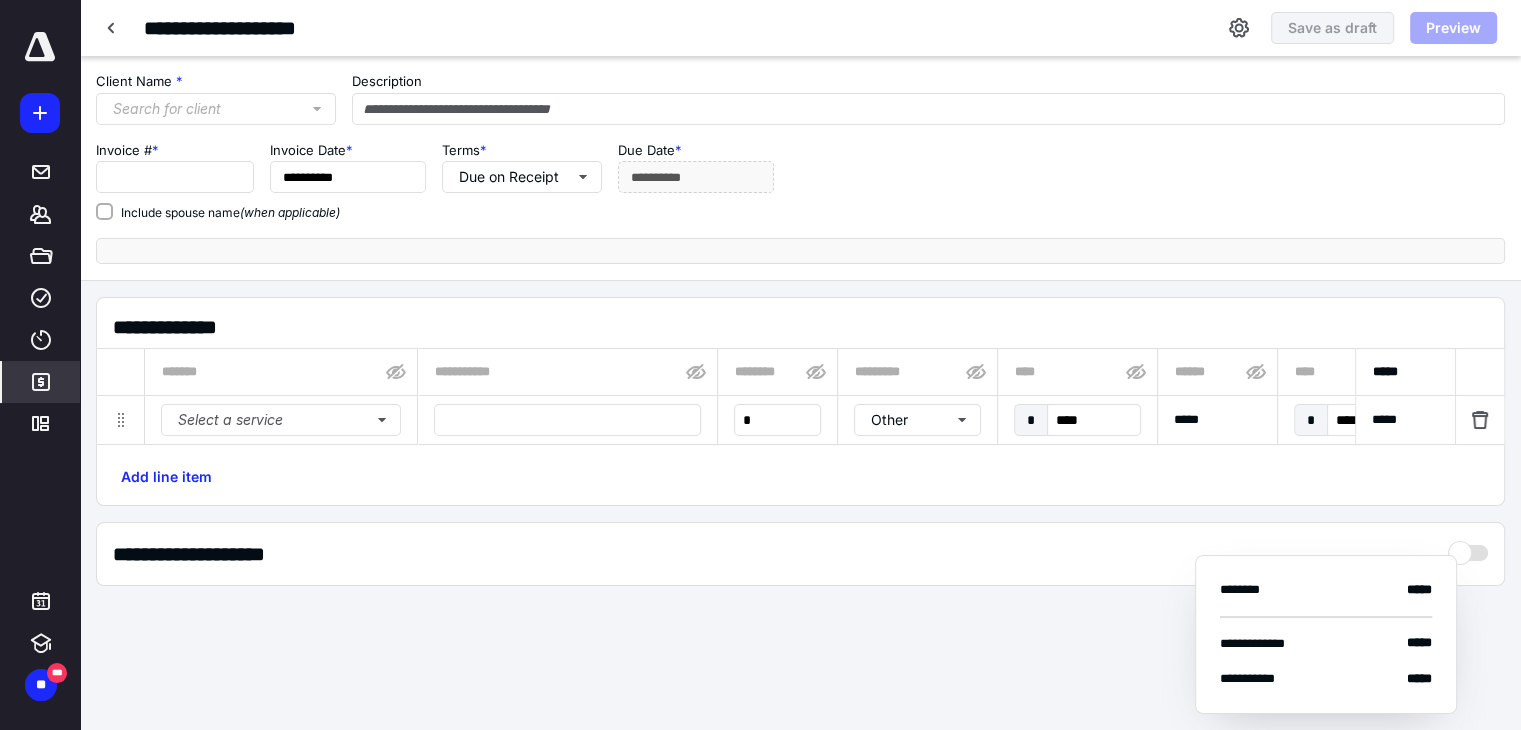 type on "**********" 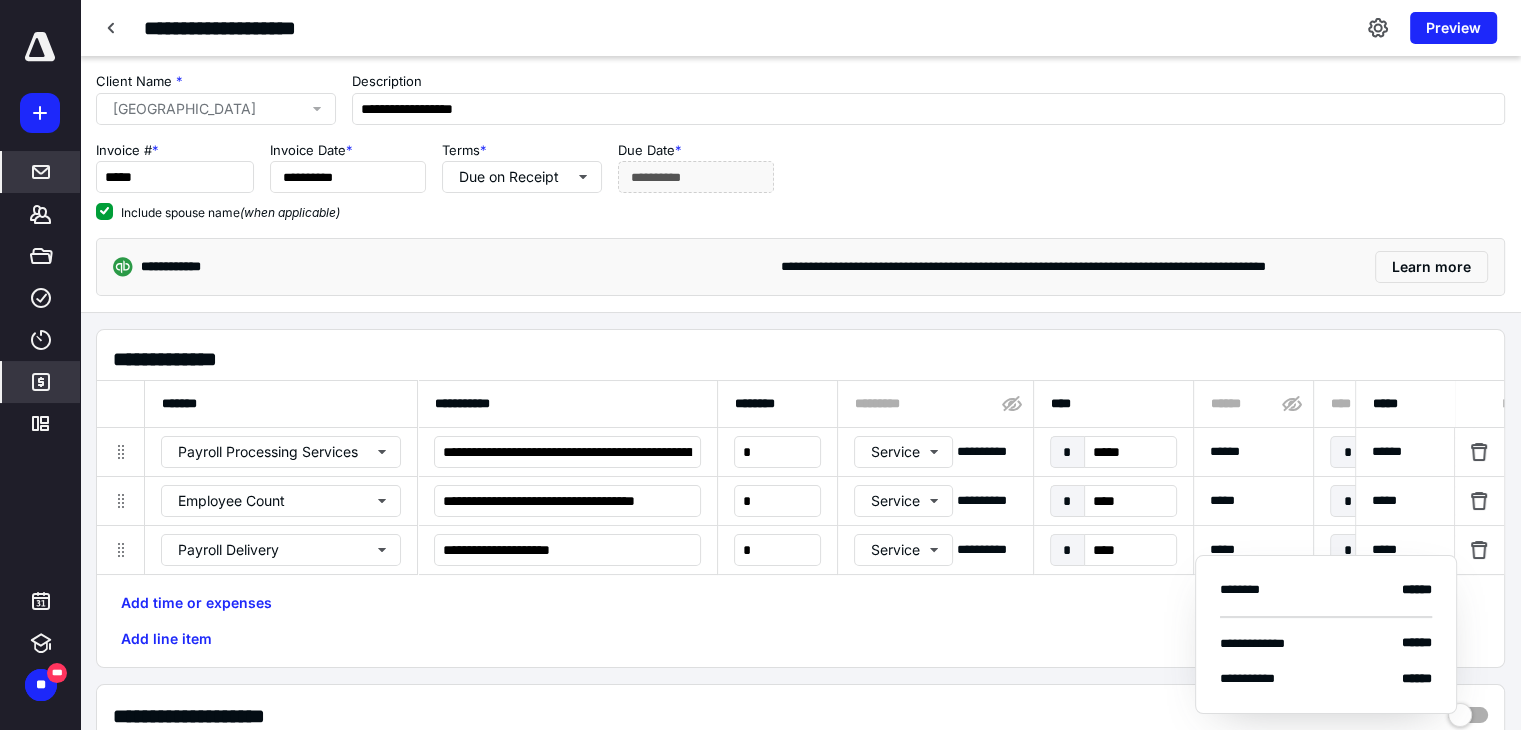 click on "*****" at bounding box center (41, 172) 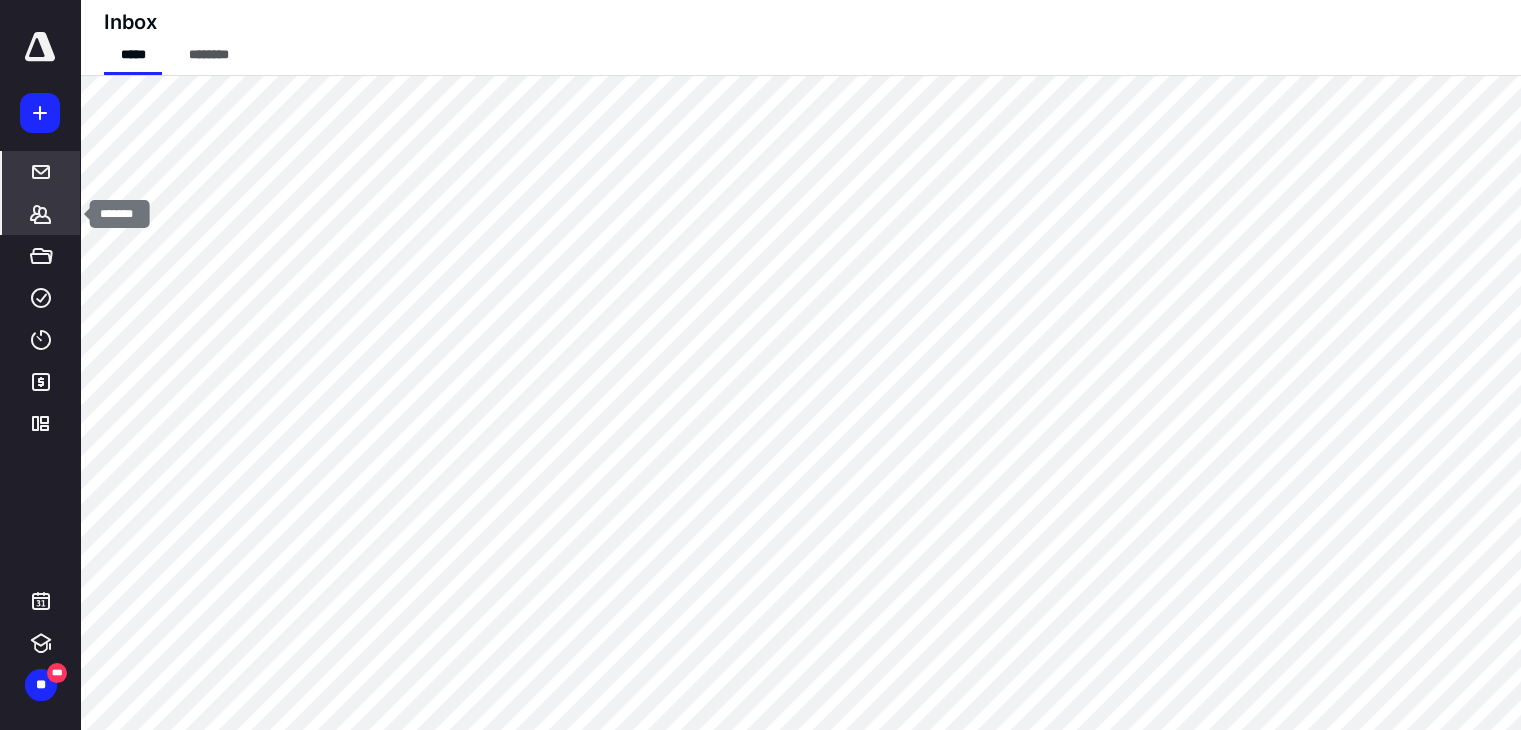 click 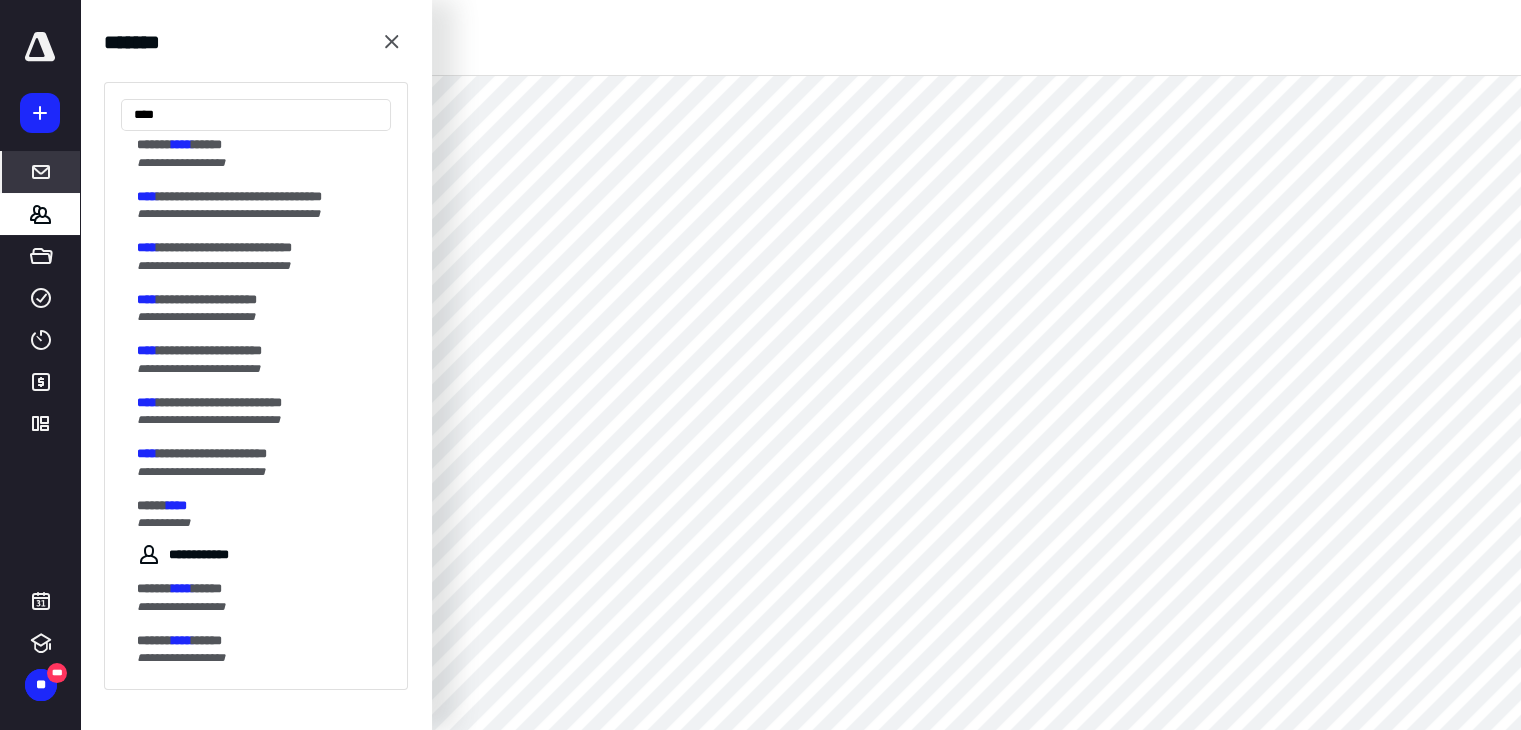 scroll, scrollTop: 500, scrollLeft: 0, axis: vertical 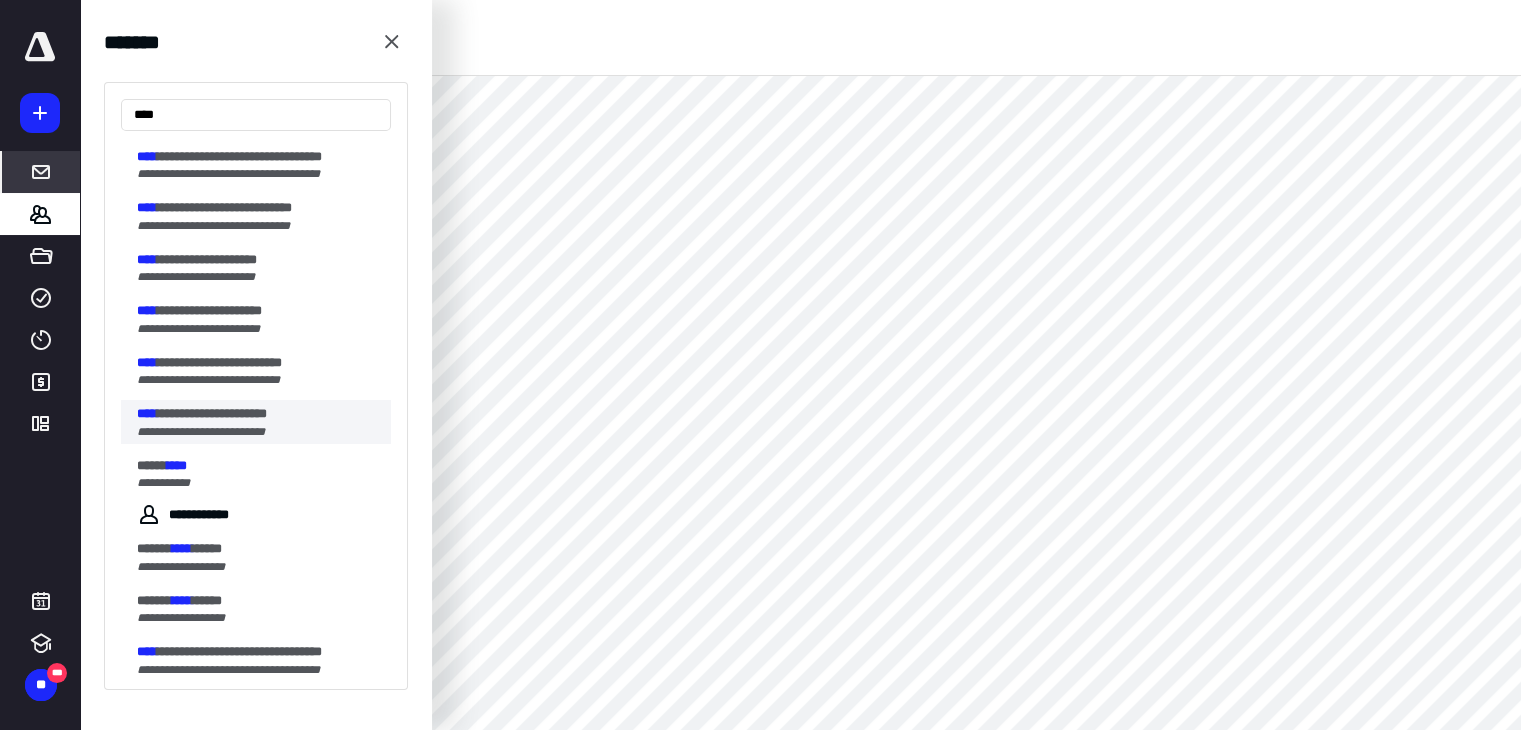 type on "****" 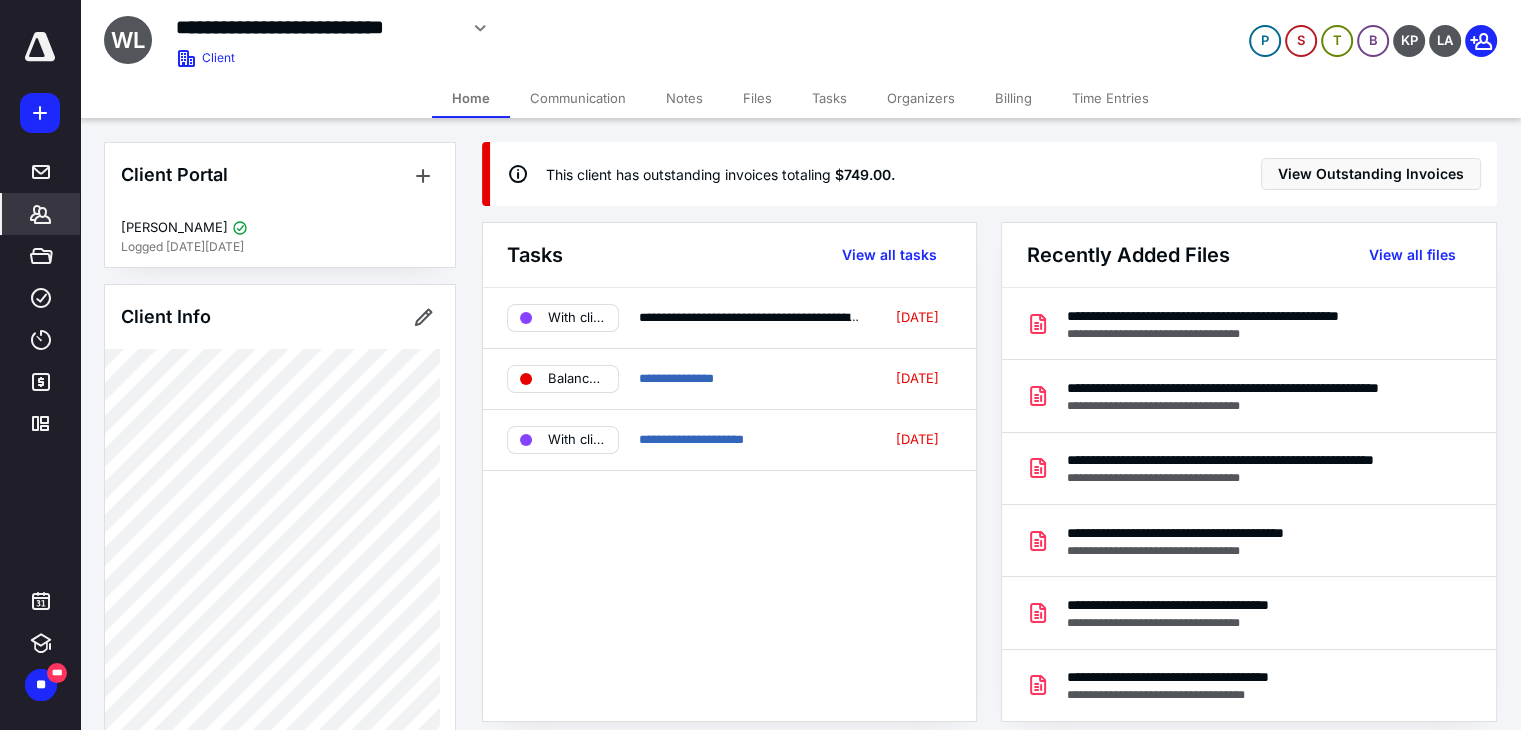 click on "Files" at bounding box center [757, 98] 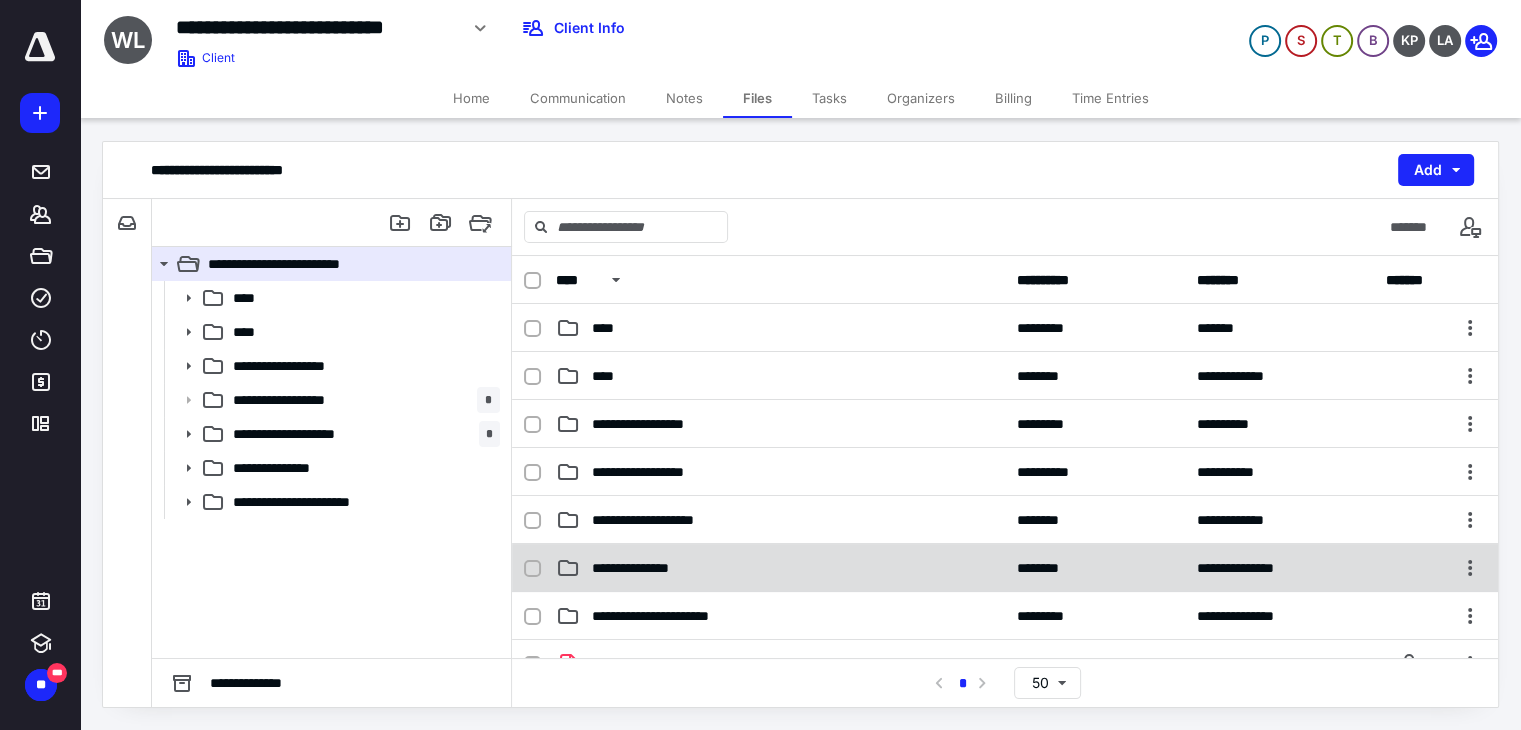 click on "**********" at bounding box center (643, 568) 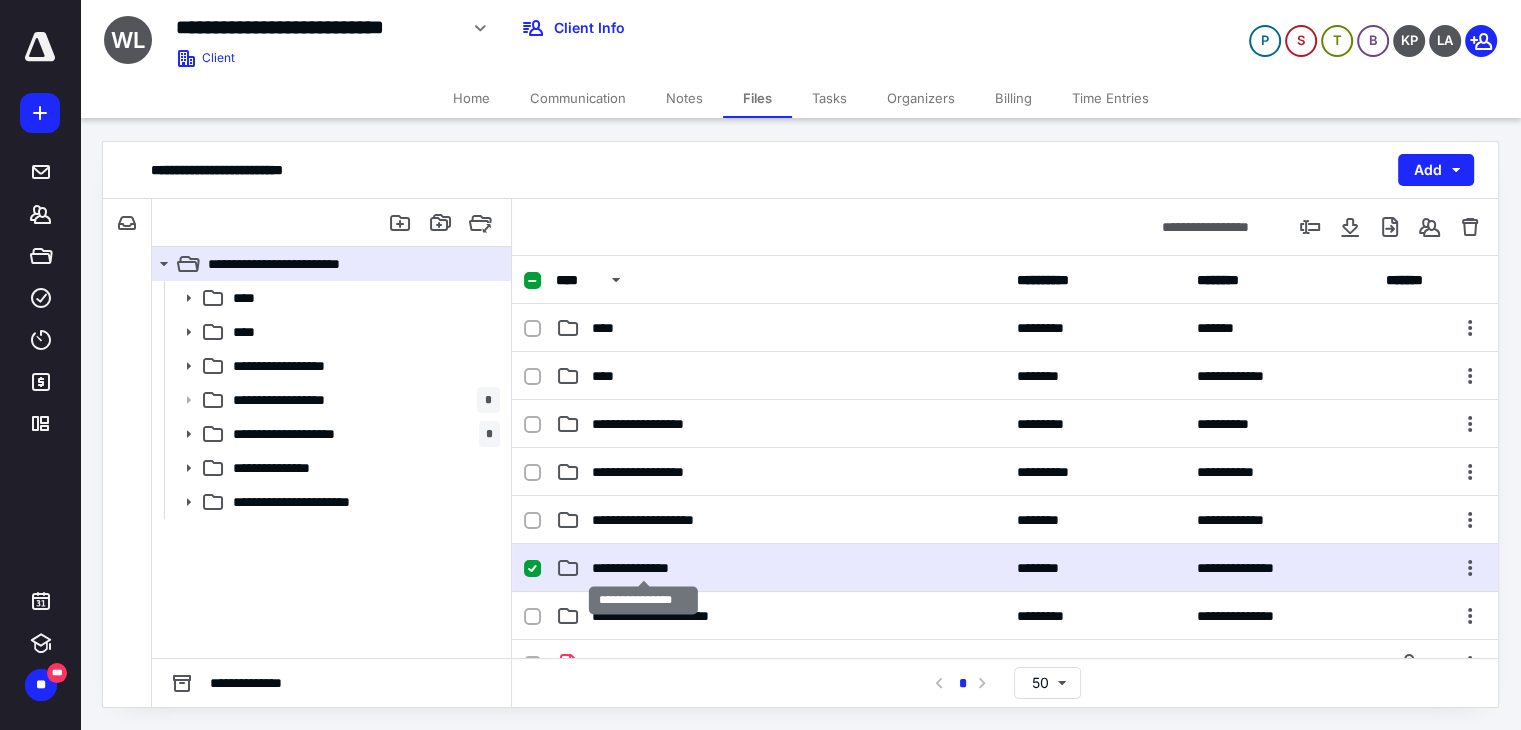 click on "**********" at bounding box center (643, 568) 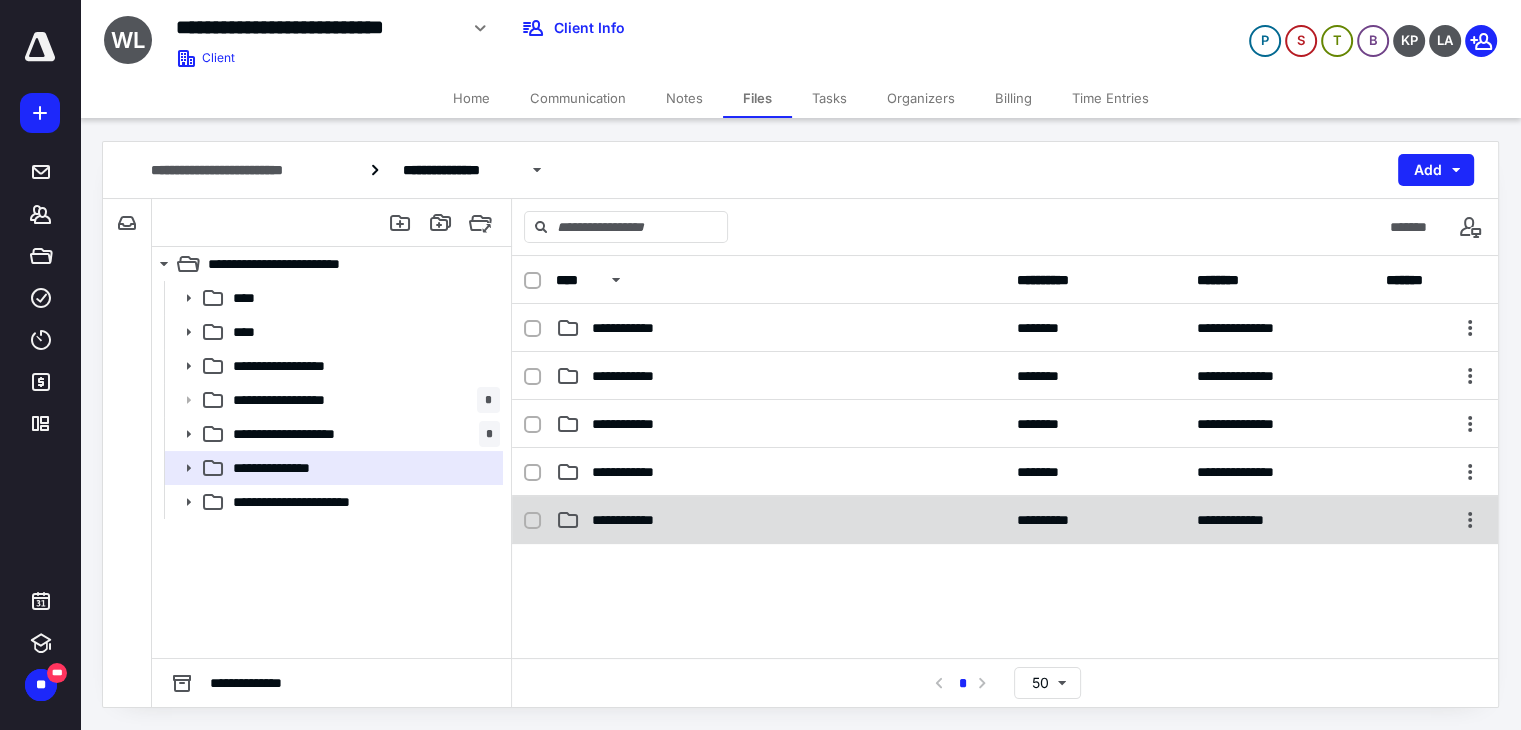 click on "**********" at bounding box center [1005, 520] 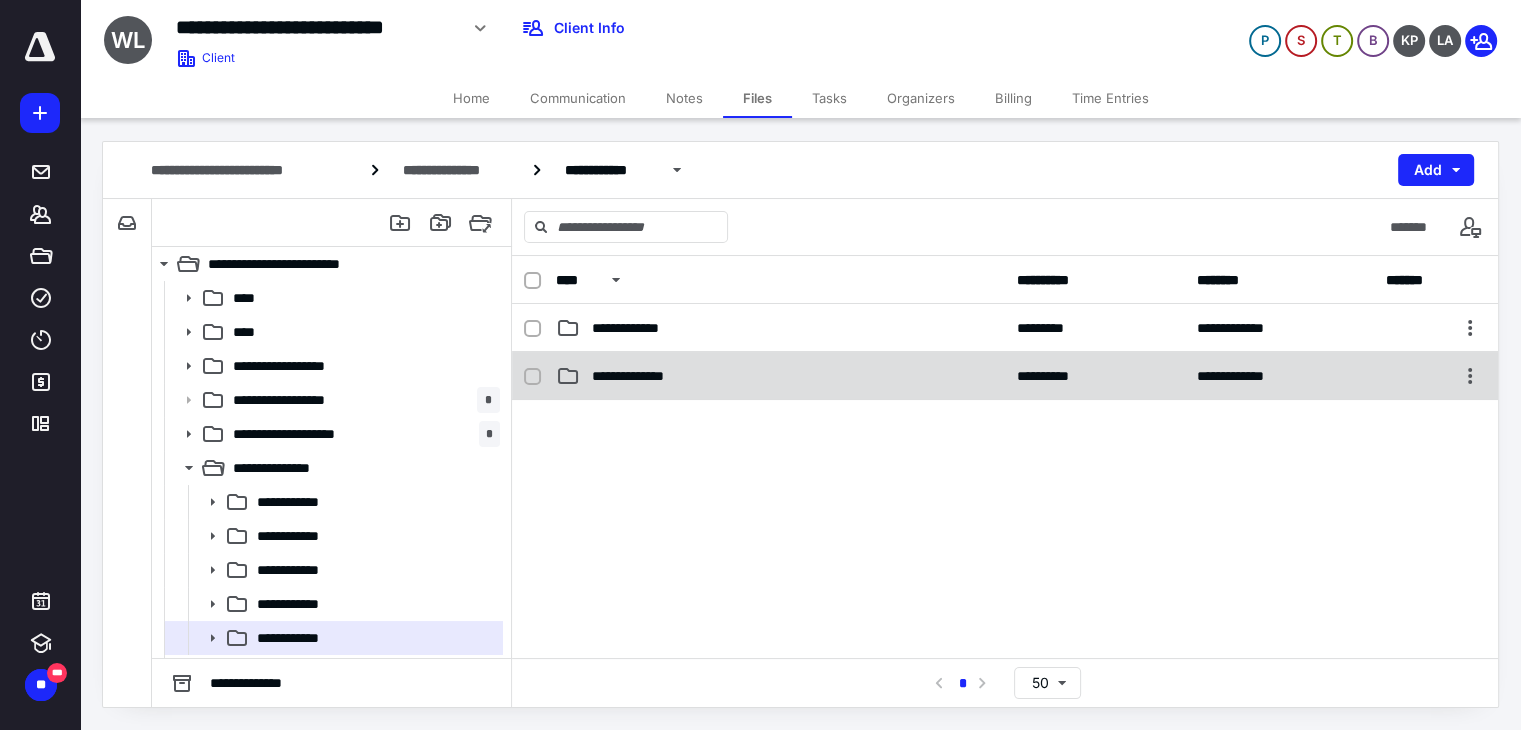 click on "**********" at bounding box center [640, 376] 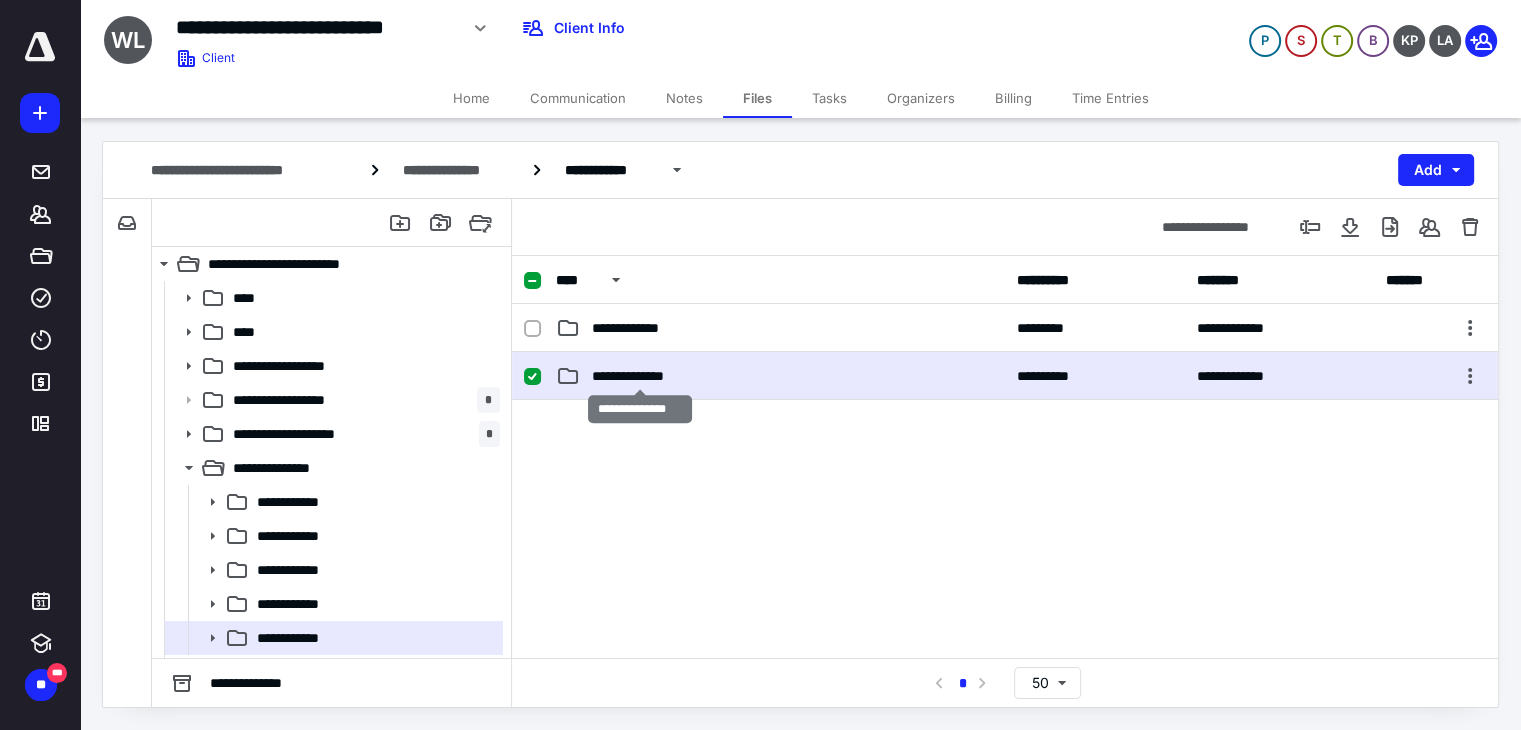click on "**********" at bounding box center (640, 376) 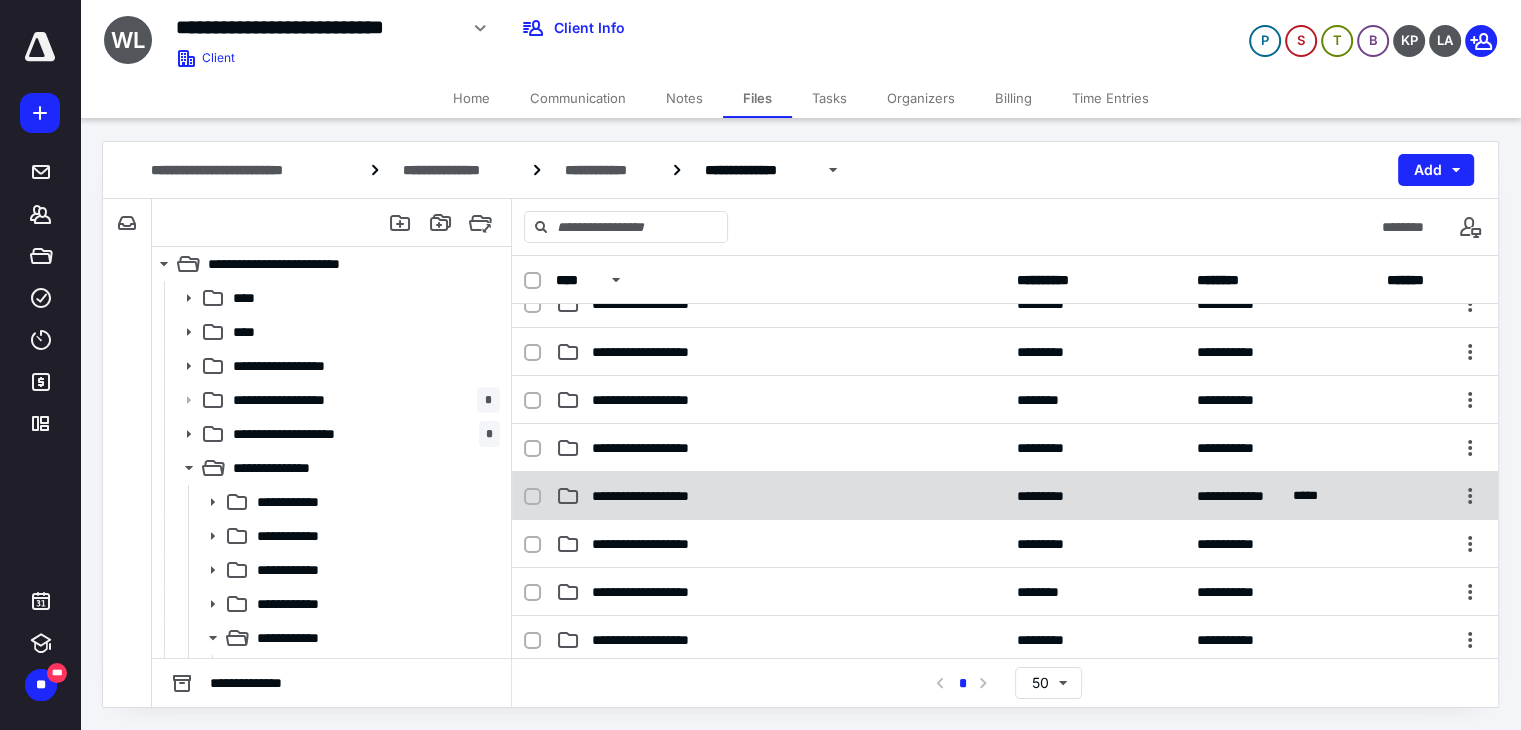 scroll, scrollTop: 1000, scrollLeft: 0, axis: vertical 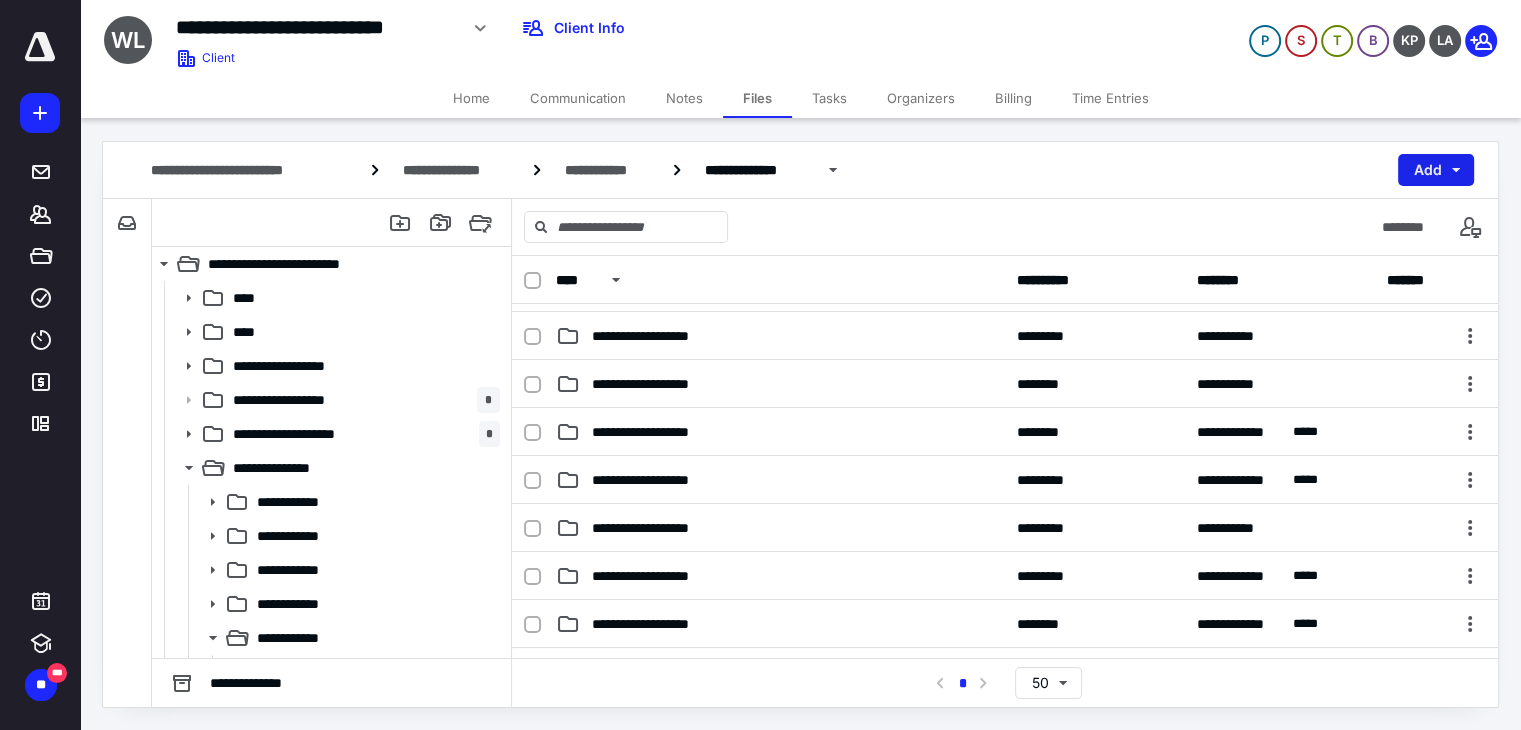 click on "**********" at bounding box center [800, 170] 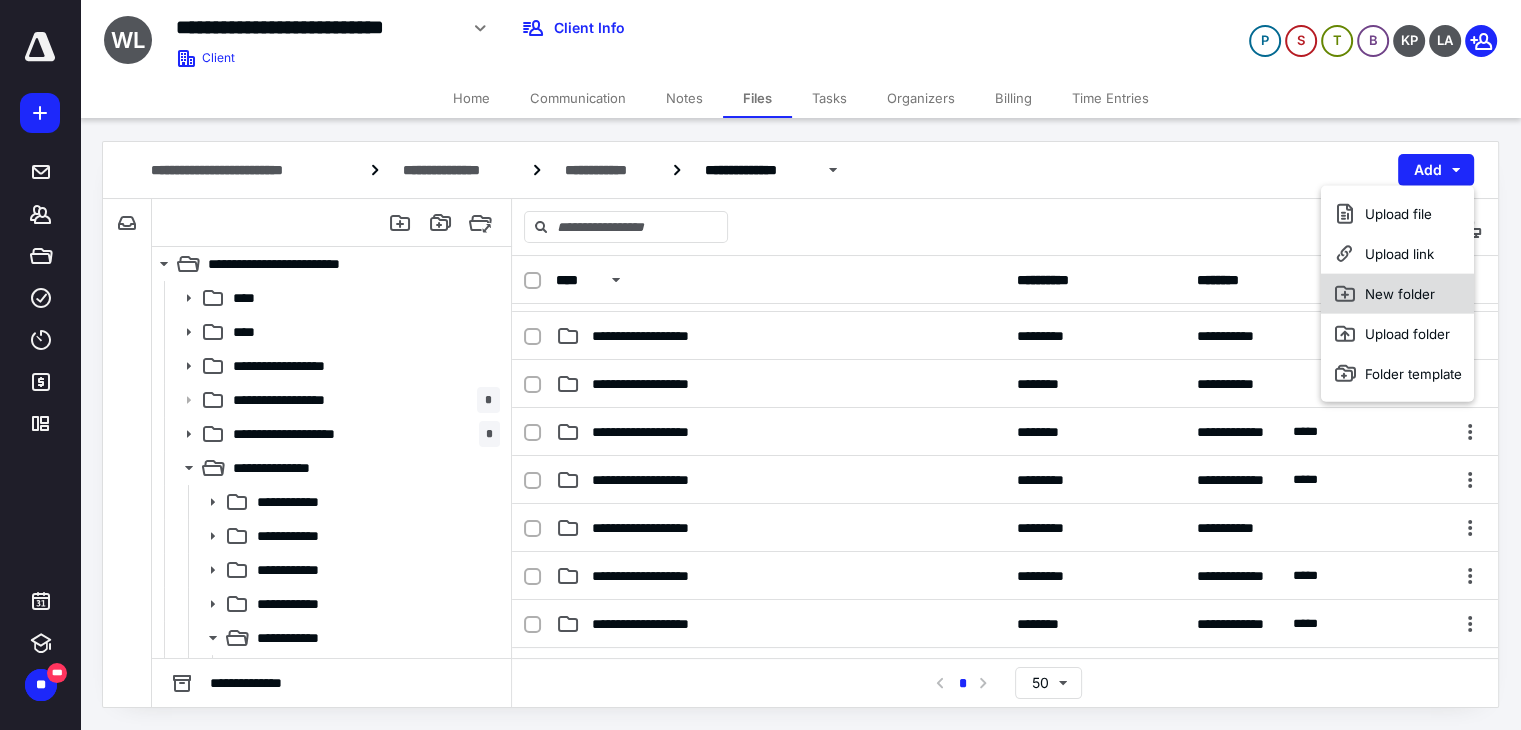 click on "New folder" at bounding box center [1397, 294] 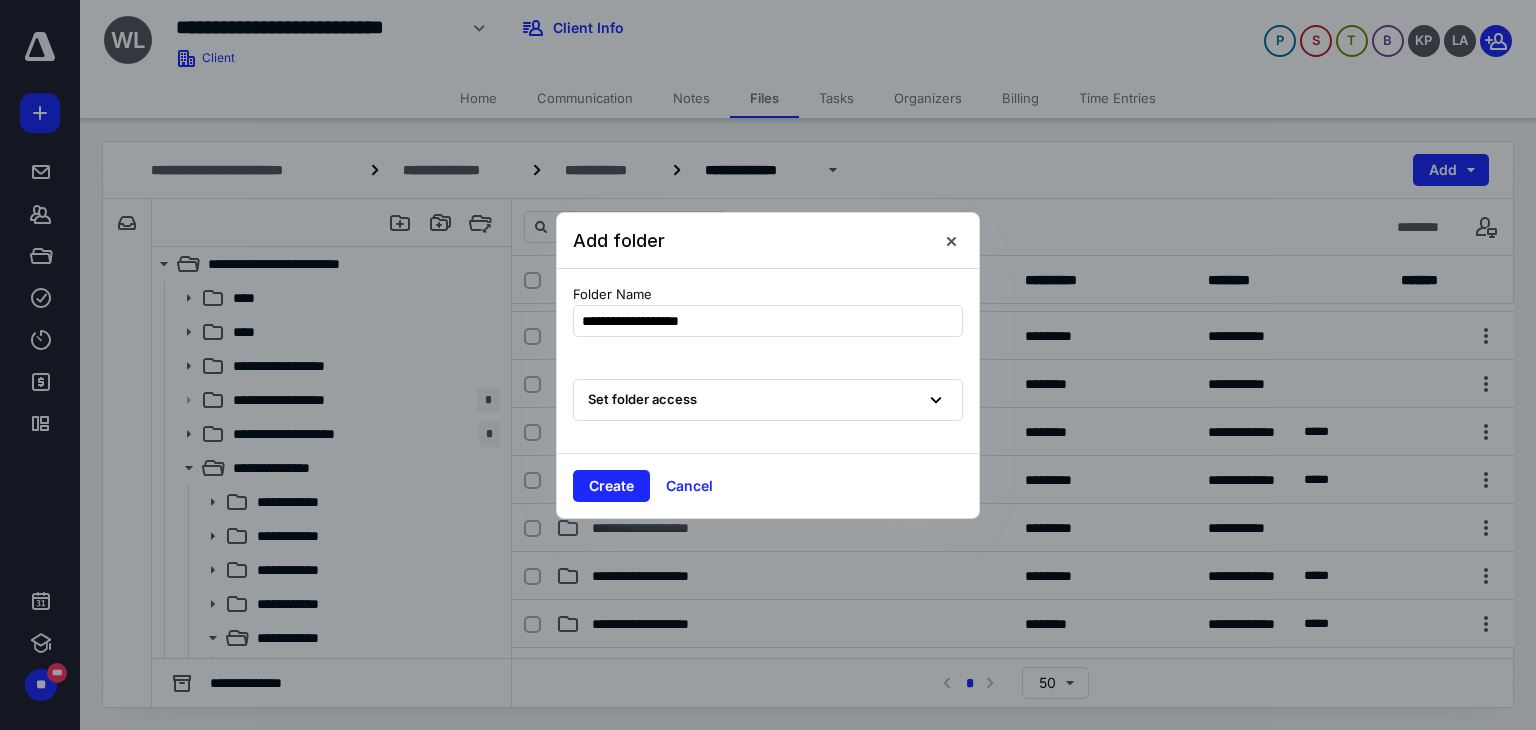 type on "**********" 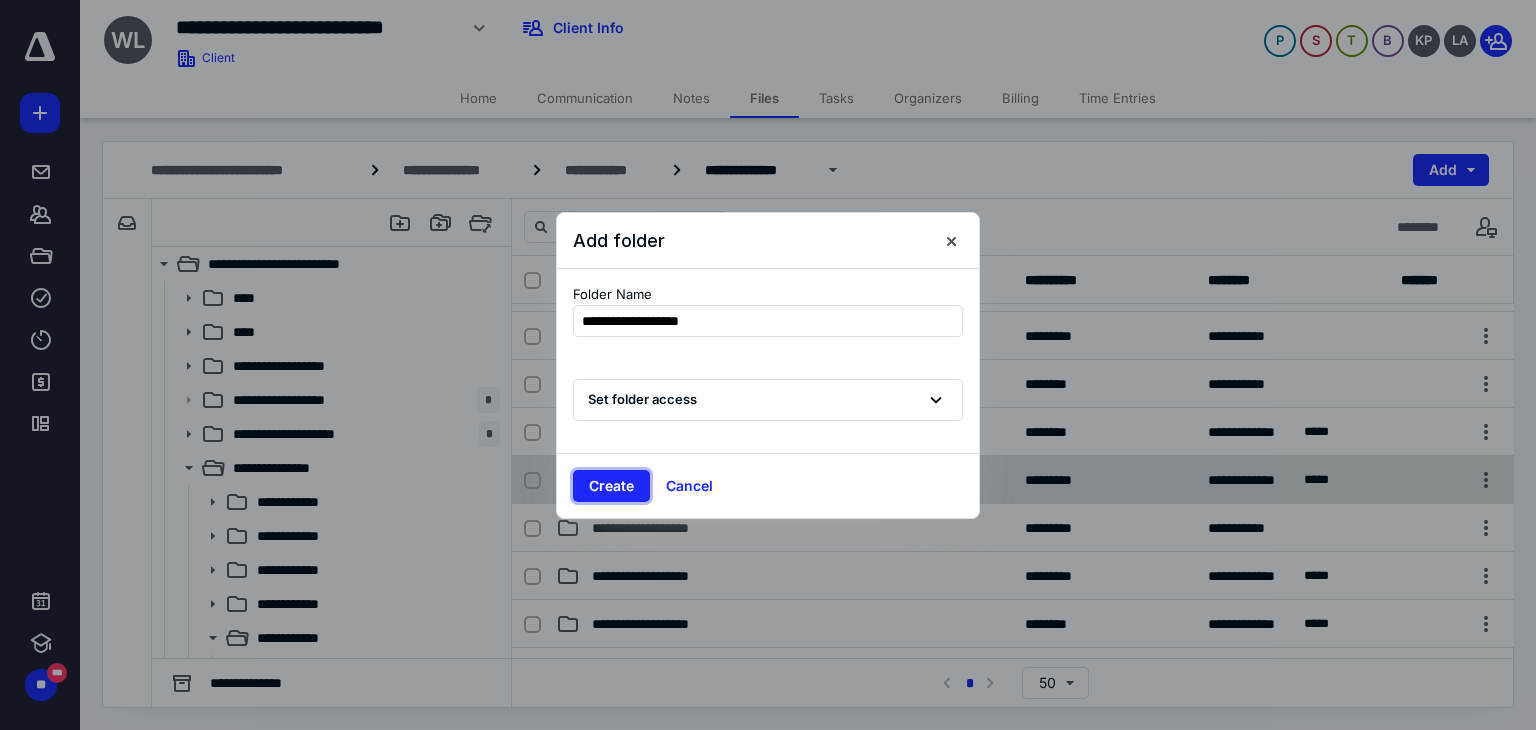 click on "Create" at bounding box center (611, 486) 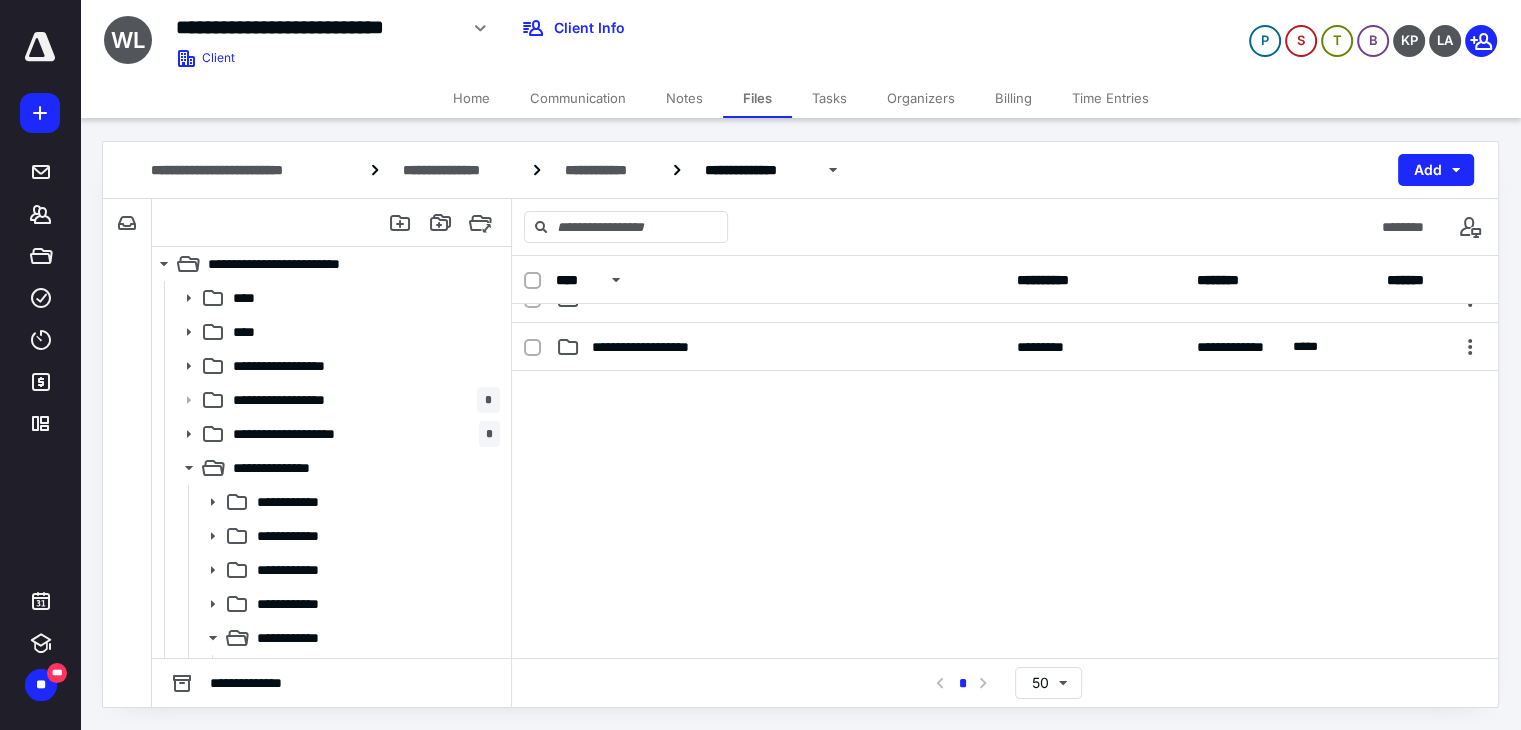 scroll, scrollTop: 1332, scrollLeft: 0, axis: vertical 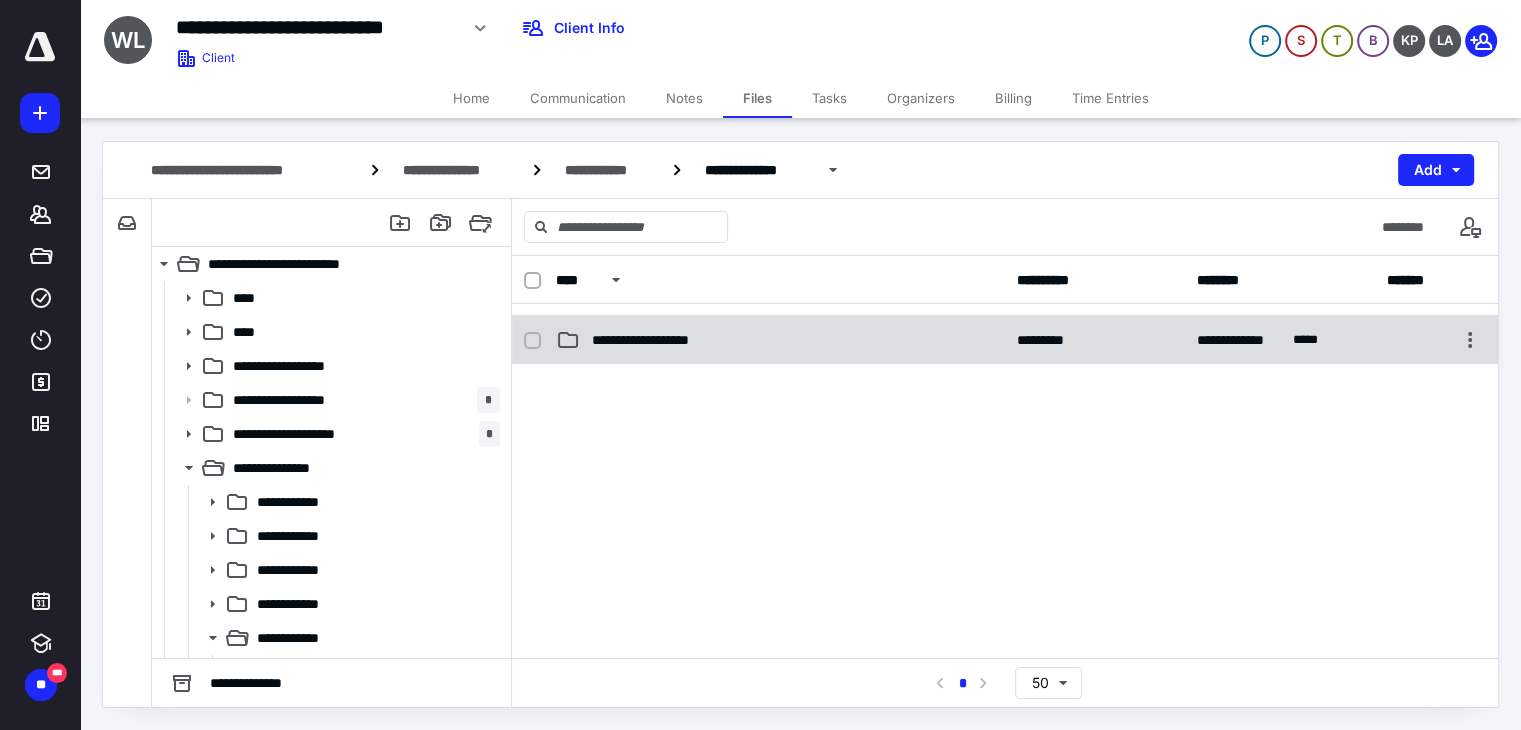 click on "**********" at bounding box center (662, 340) 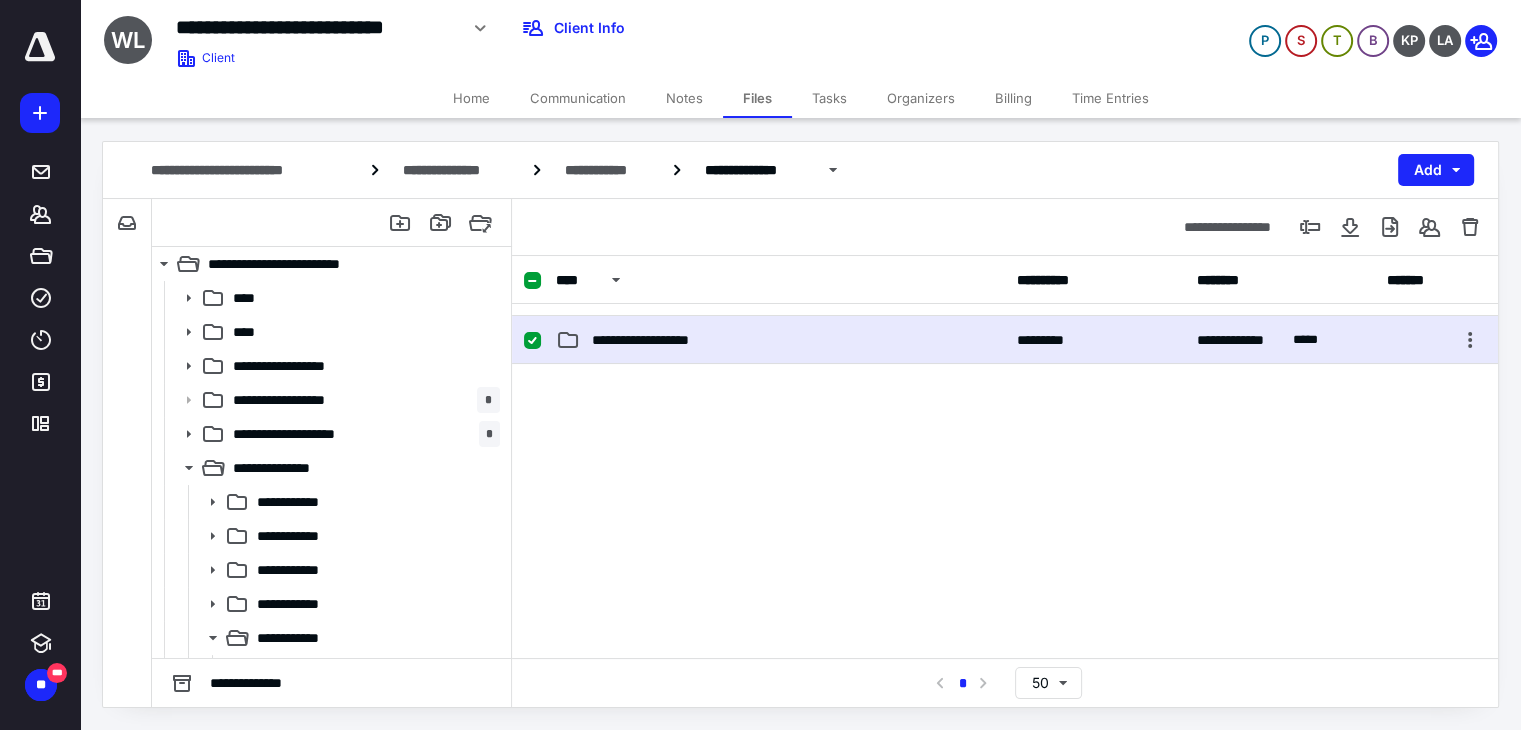 click on "**********" at bounding box center (662, 340) 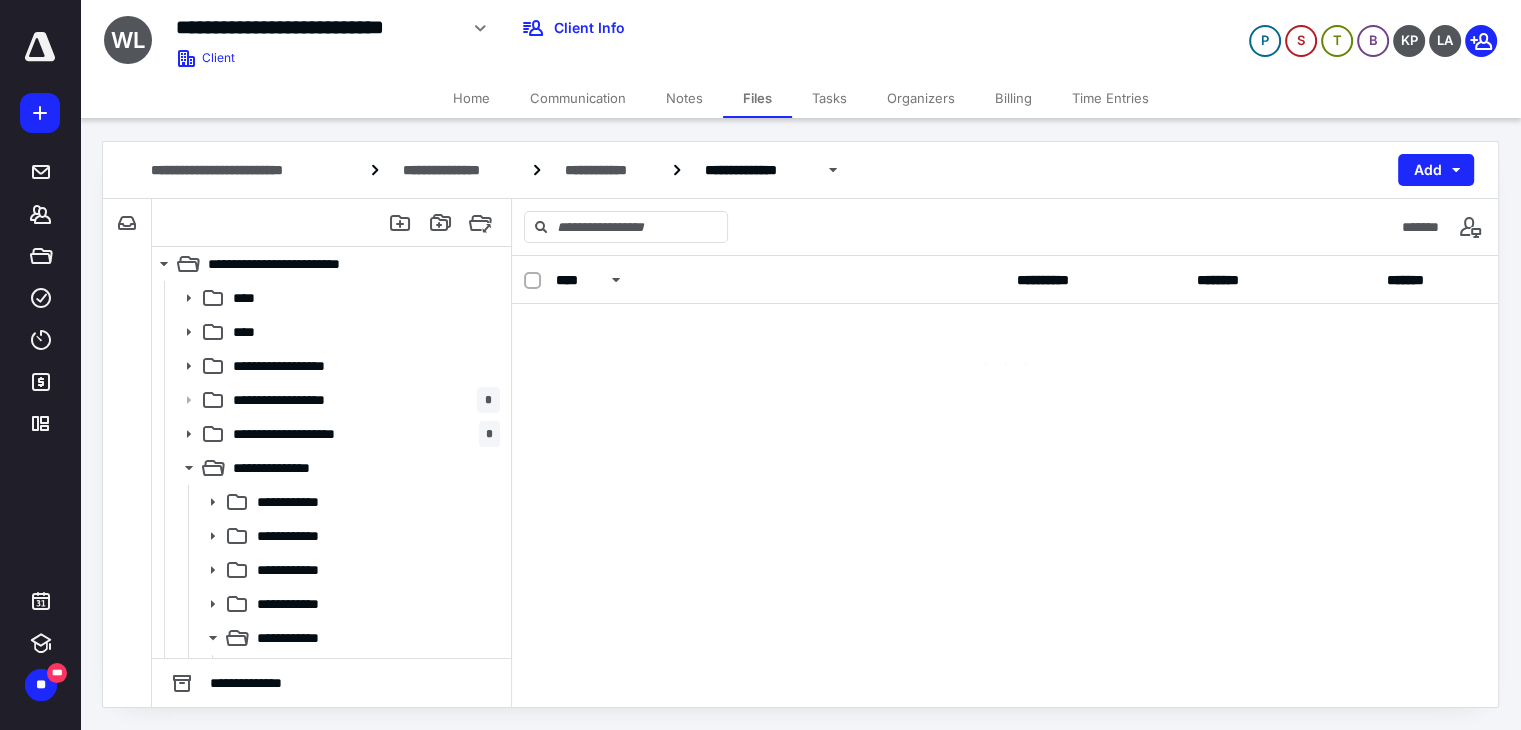 scroll, scrollTop: 0, scrollLeft: 0, axis: both 